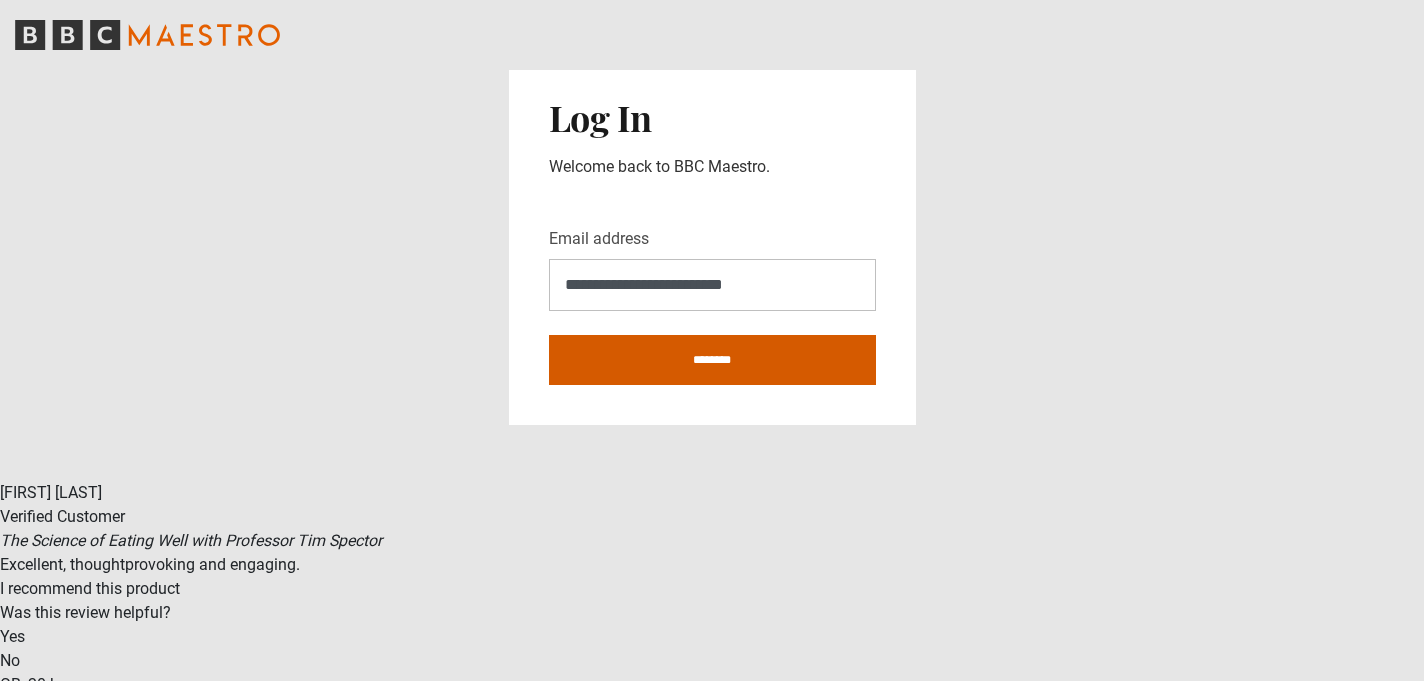 scroll, scrollTop: 0, scrollLeft: 0, axis: both 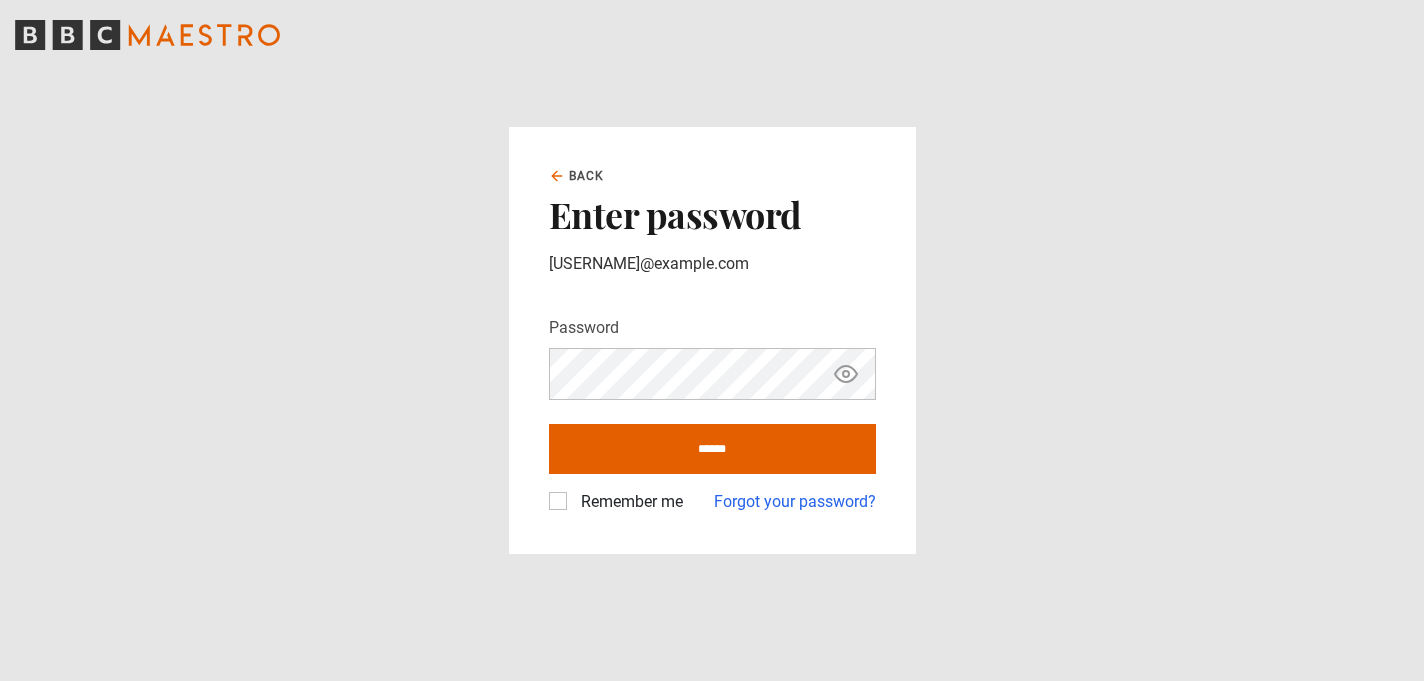 click on "Remember me" at bounding box center [628, 502] 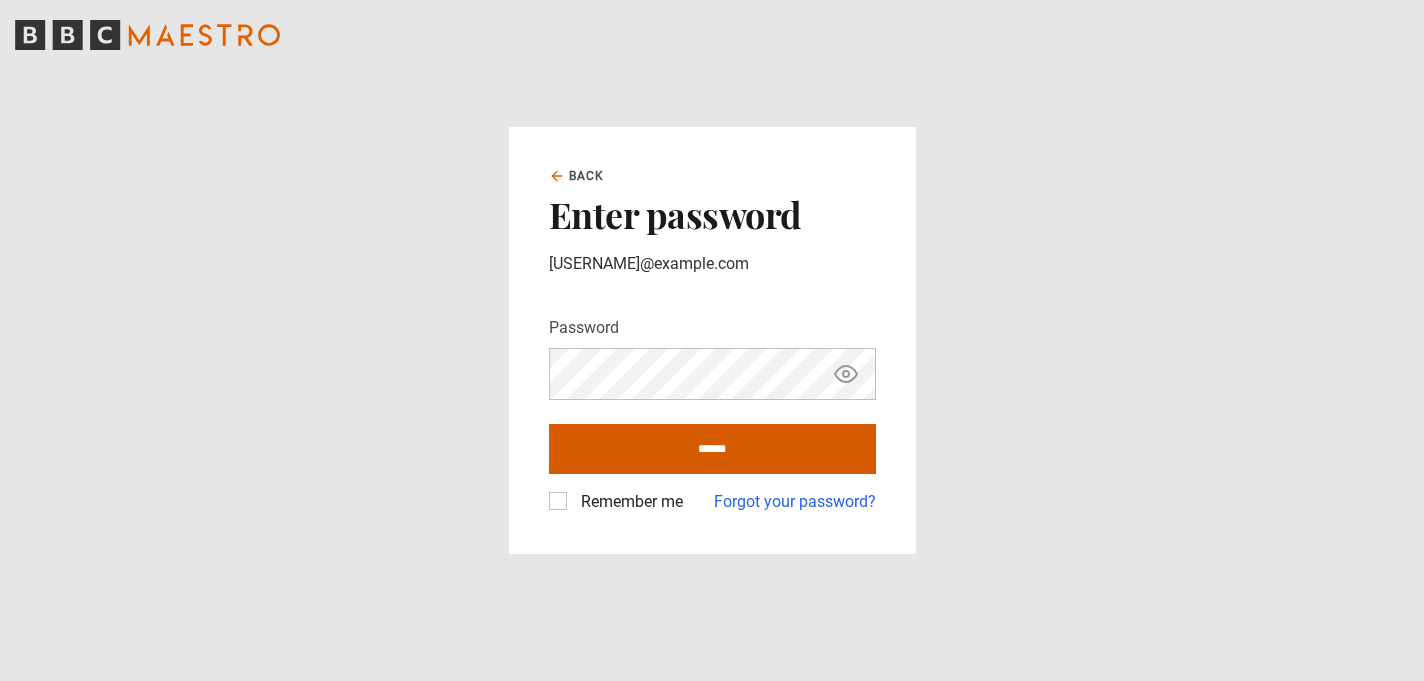 click on "Password
Your password is hidden
******
Remember me
Forgot your password?" at bounding box center [712, 415] 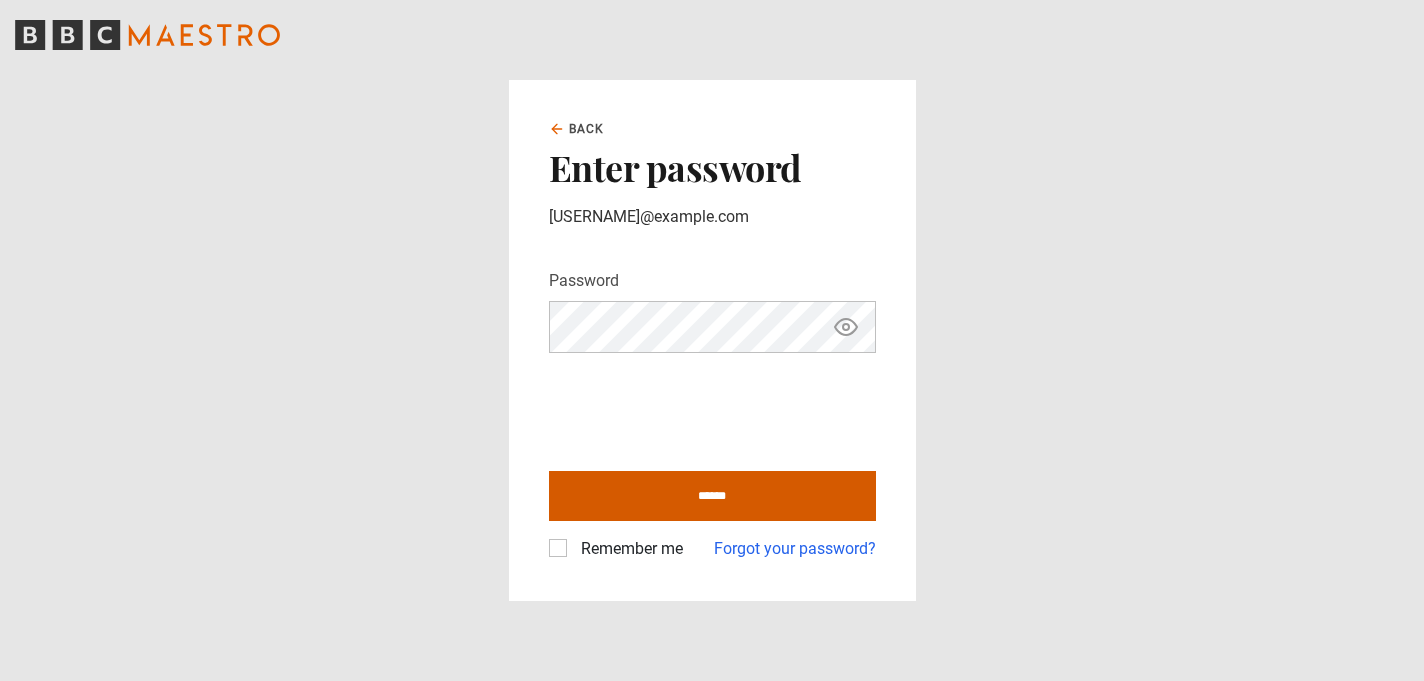 click on "******" at bounding box center (712, 496) 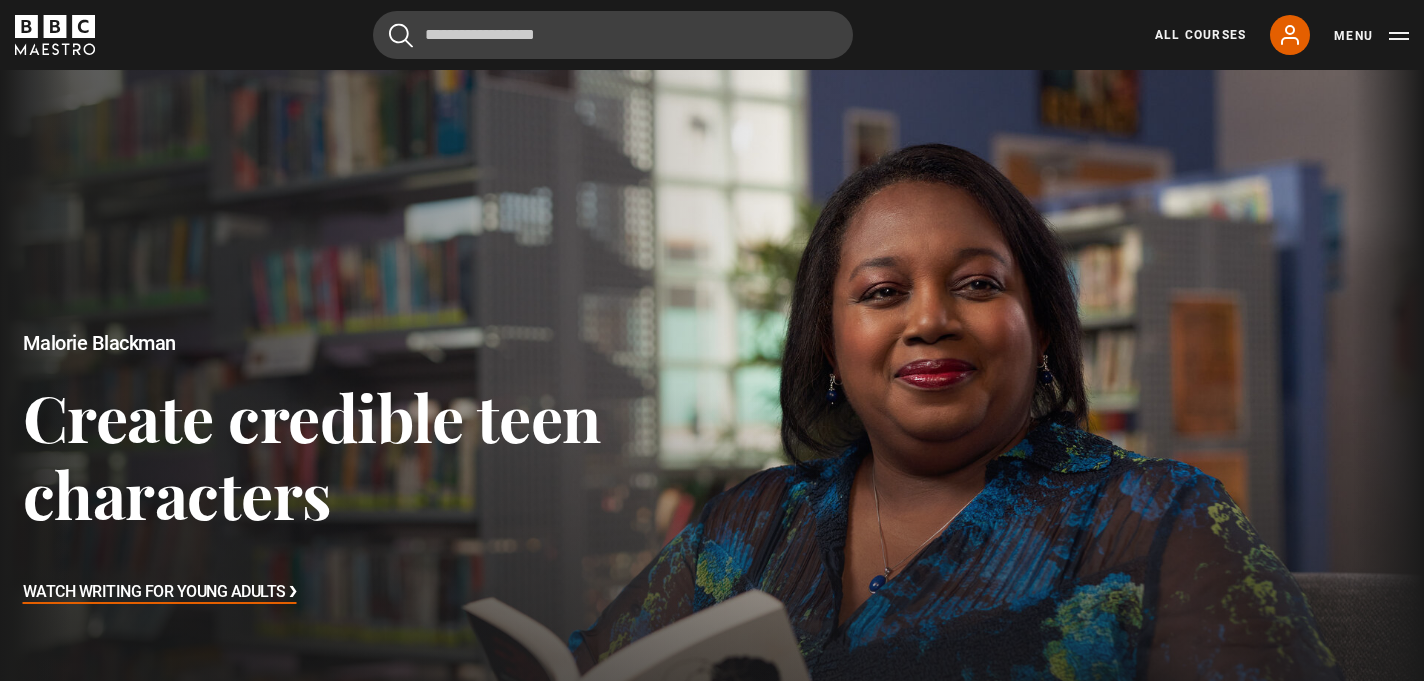 scroll, scrollTop: 510, scrollLeft: 0, axis: vertical 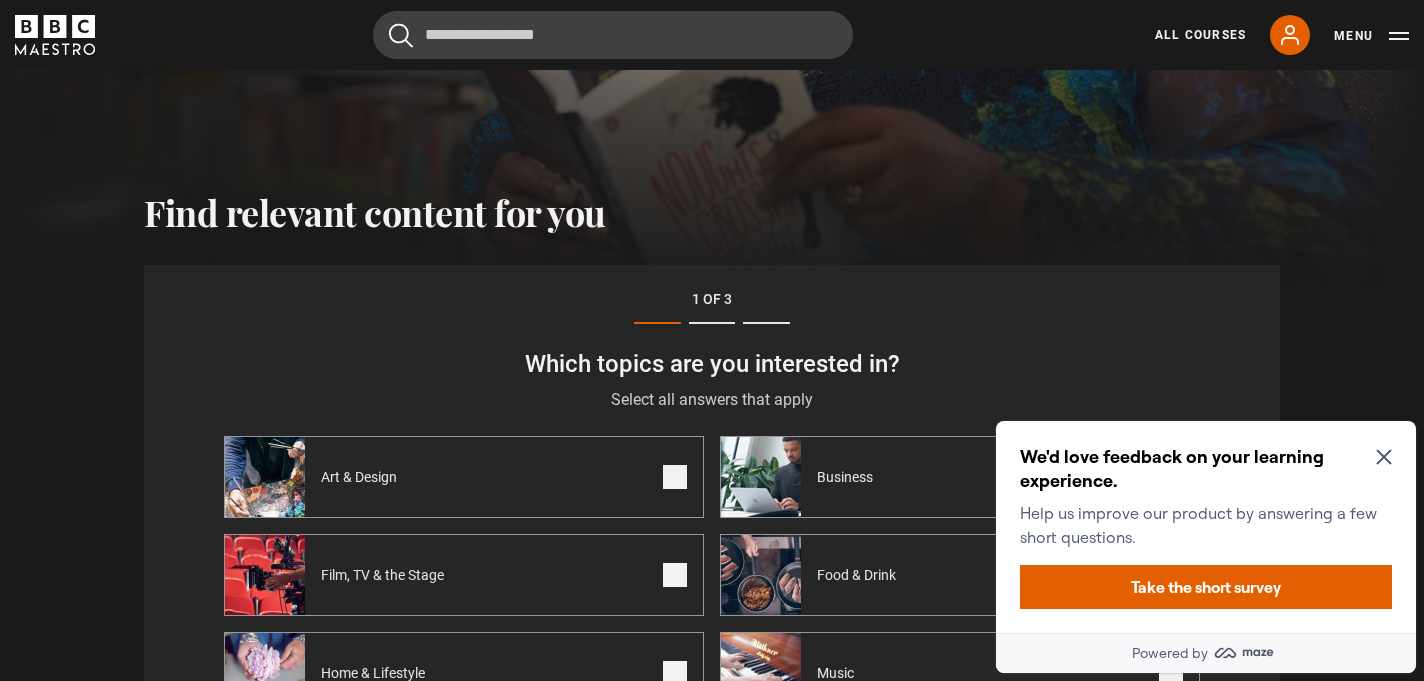 click 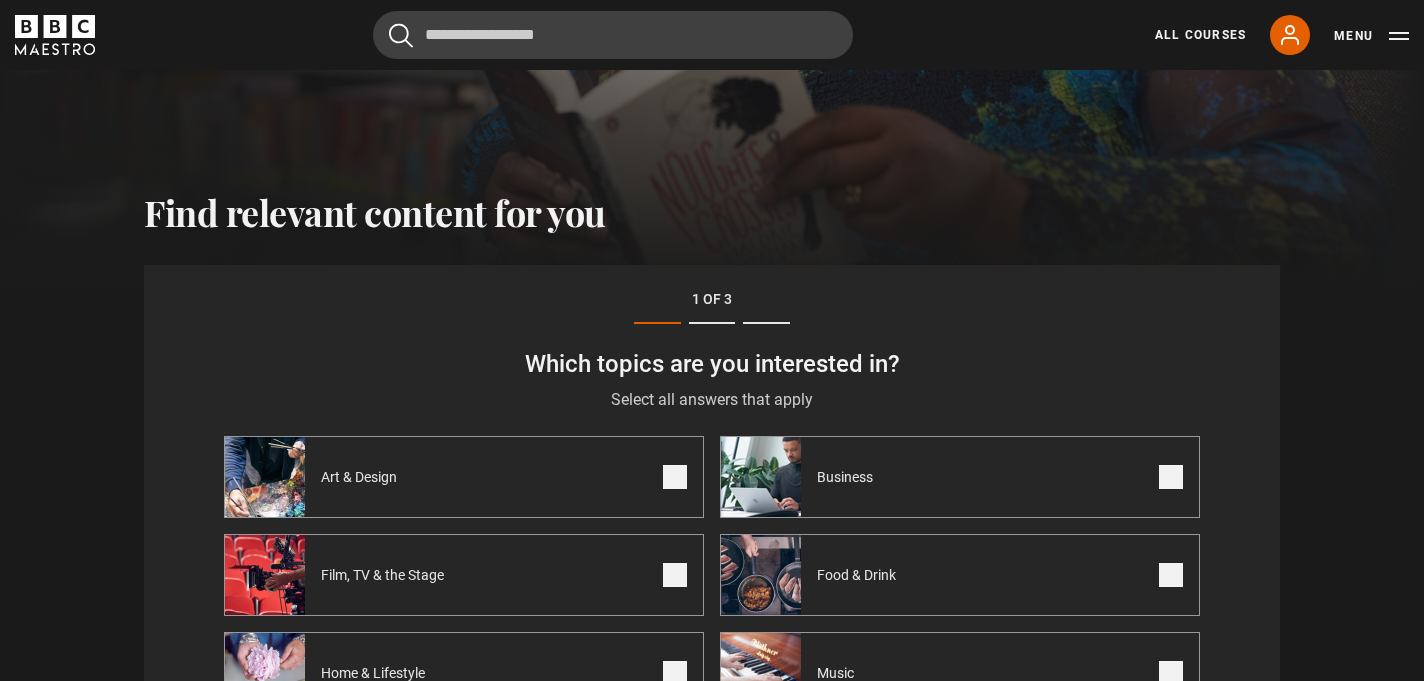 scroll, scrollTop: 393, scrollLeft: 0, axis: vertical 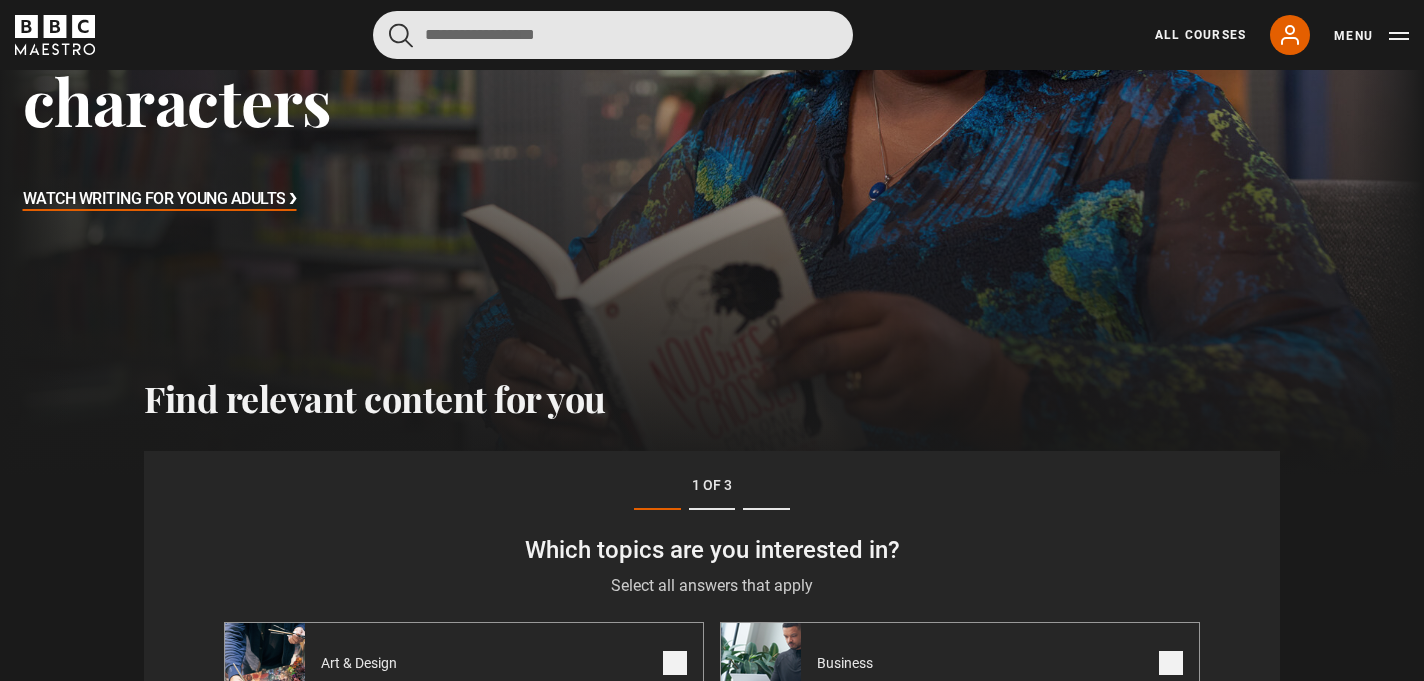 click at bounding box center [613, 35] 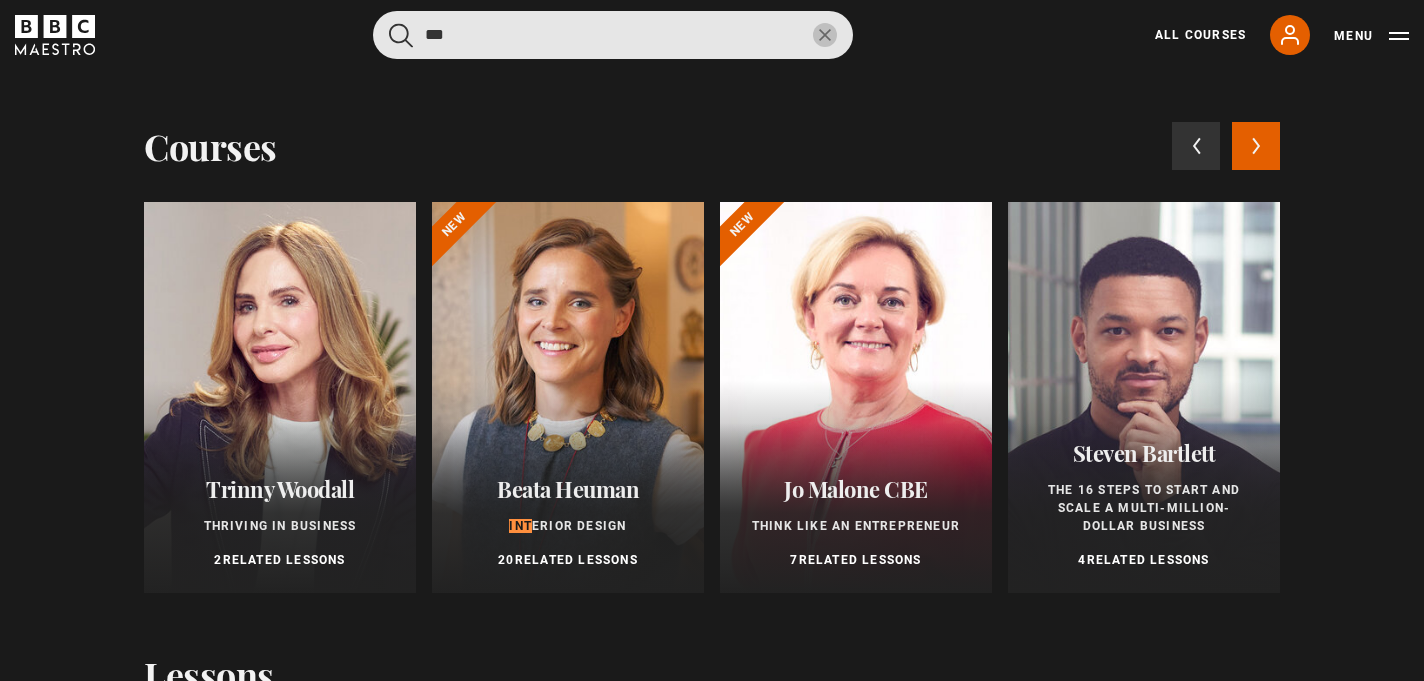 scroll, scrollTop: 39, scrollLeft: 0, axis: vertical 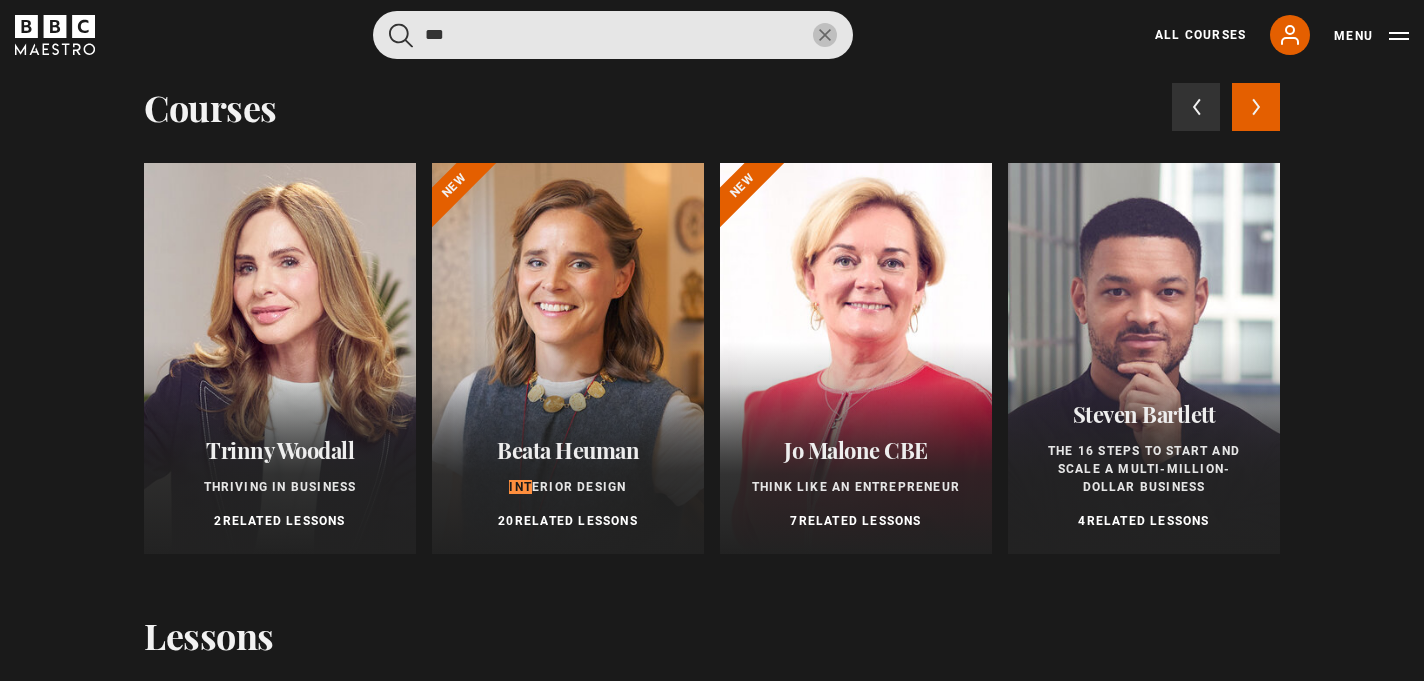 type on "***" 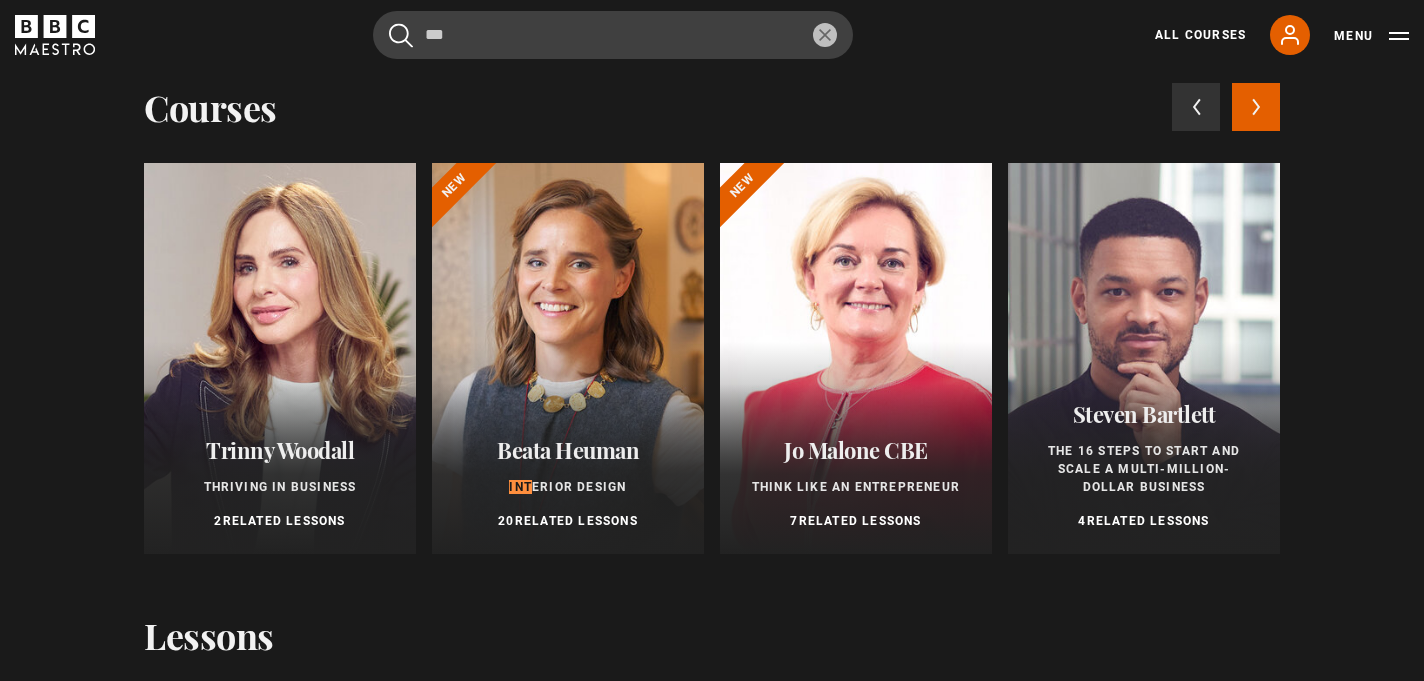 click at bounding box center (568, 358) 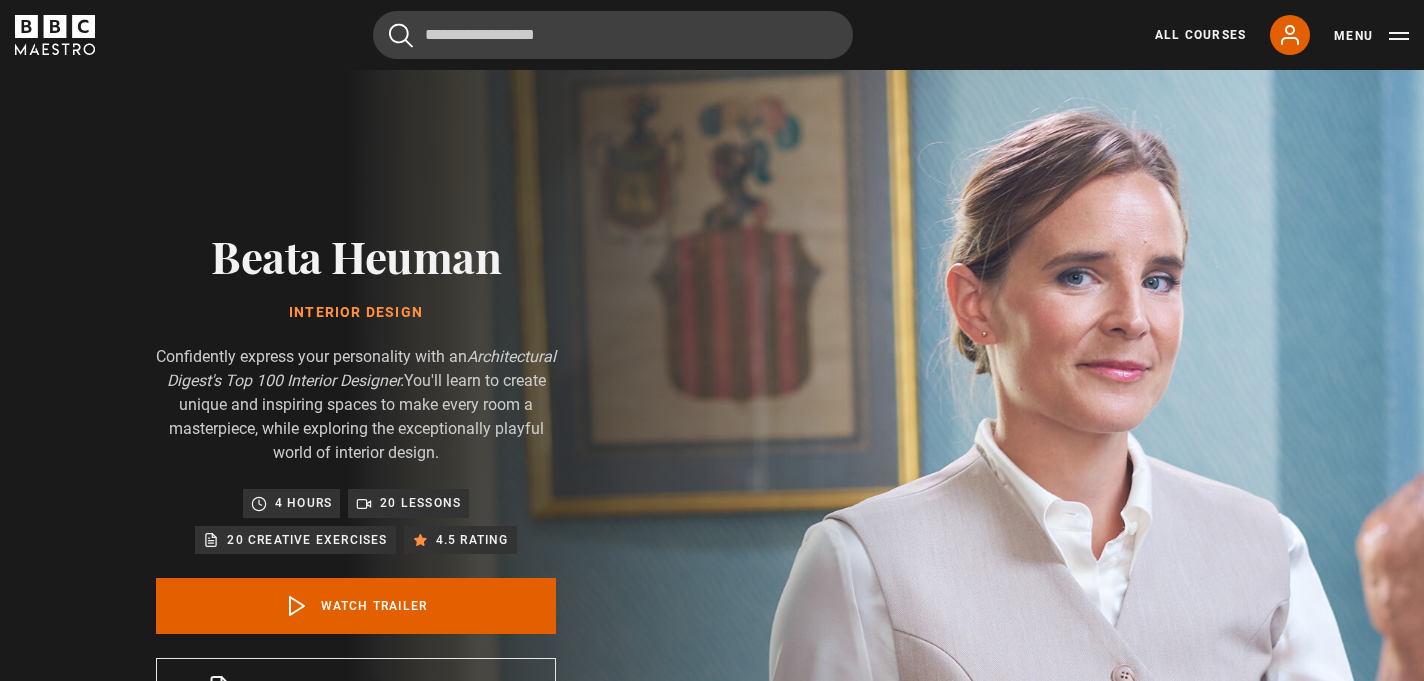 scroll, scrollTop: 0, scrollLeft: 0, axis: both 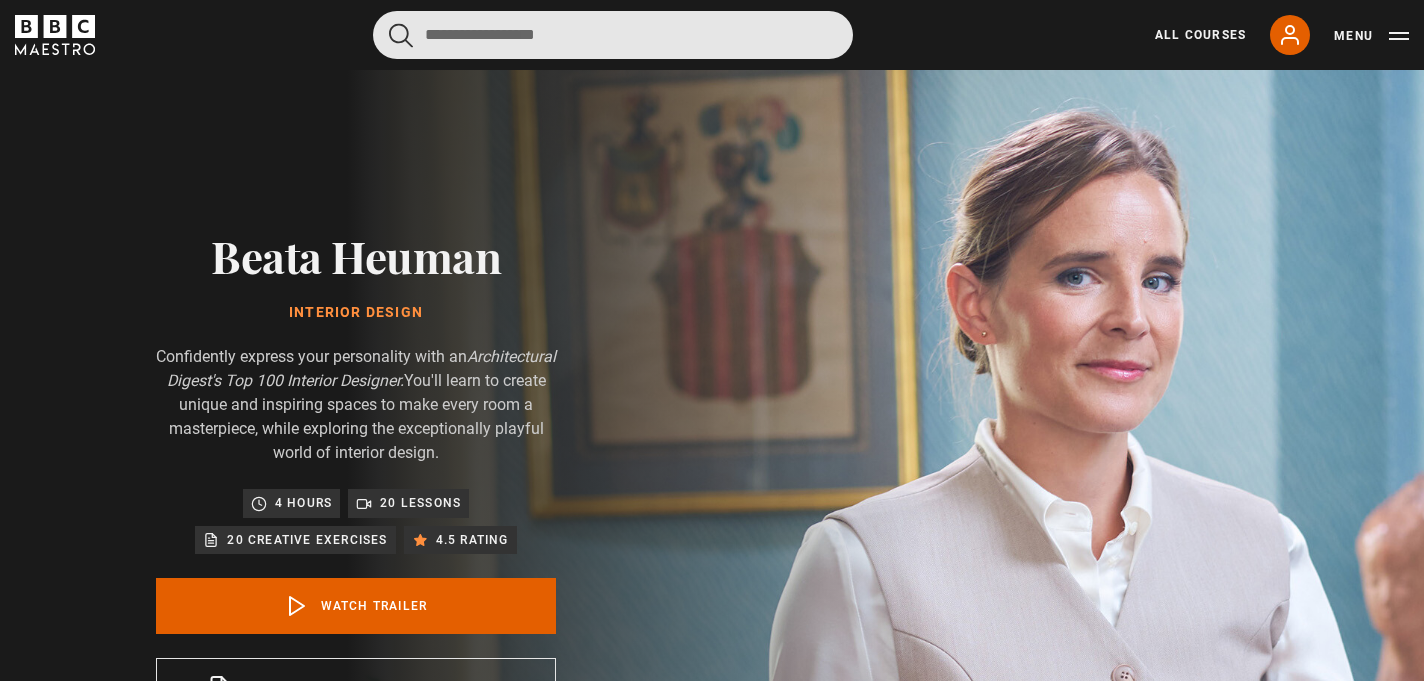 click at bounding box center (613, 35) 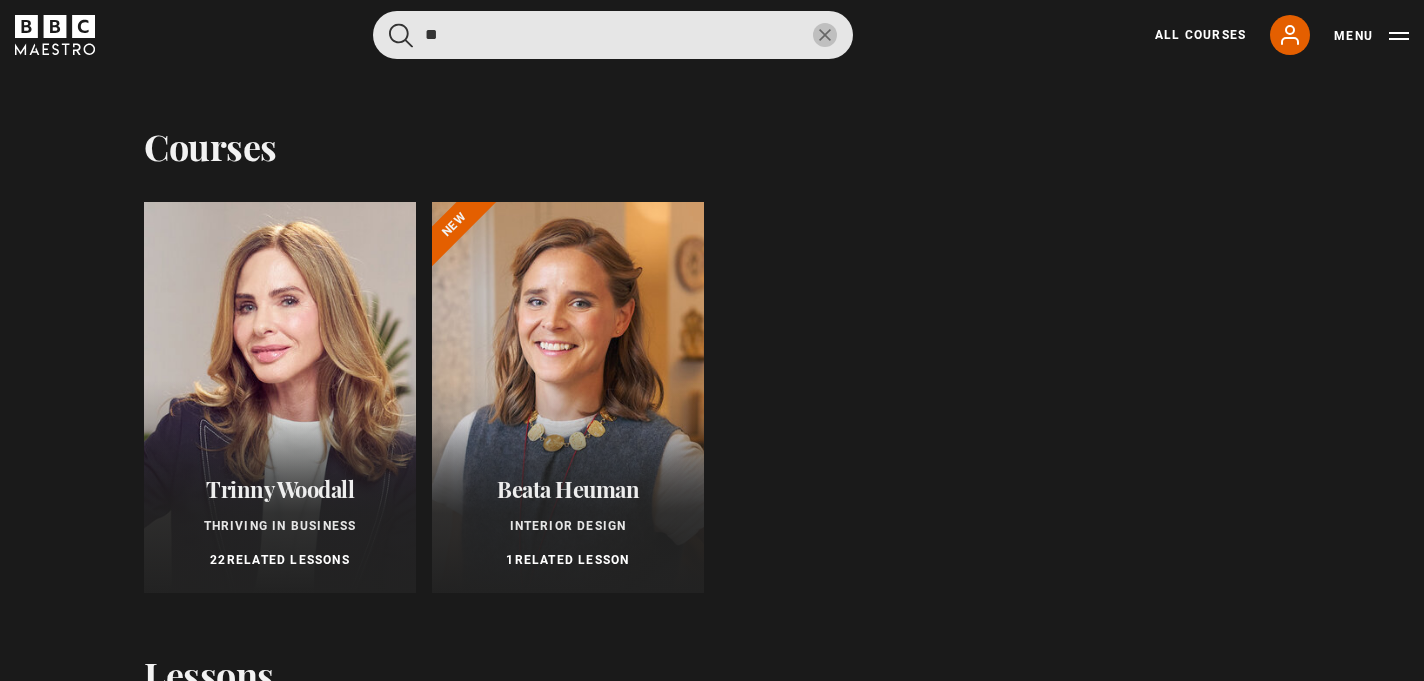 type on "*" 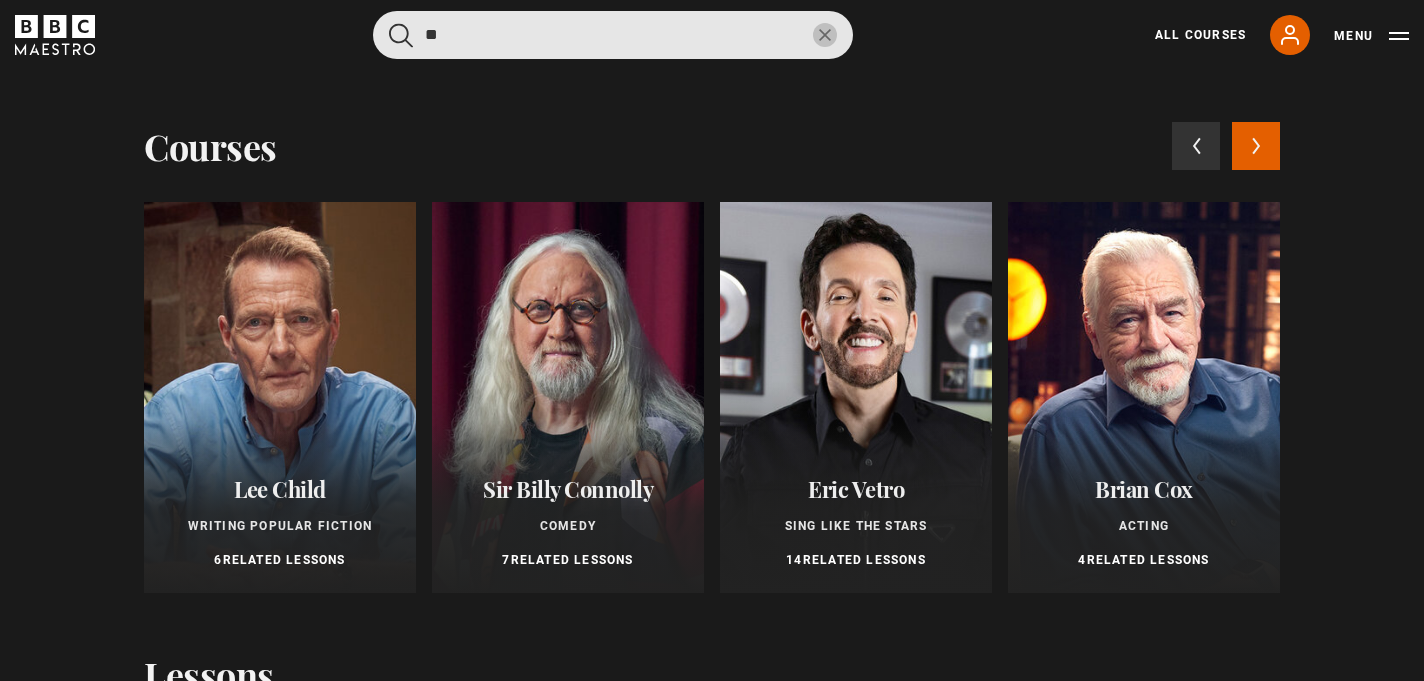 type on "*" 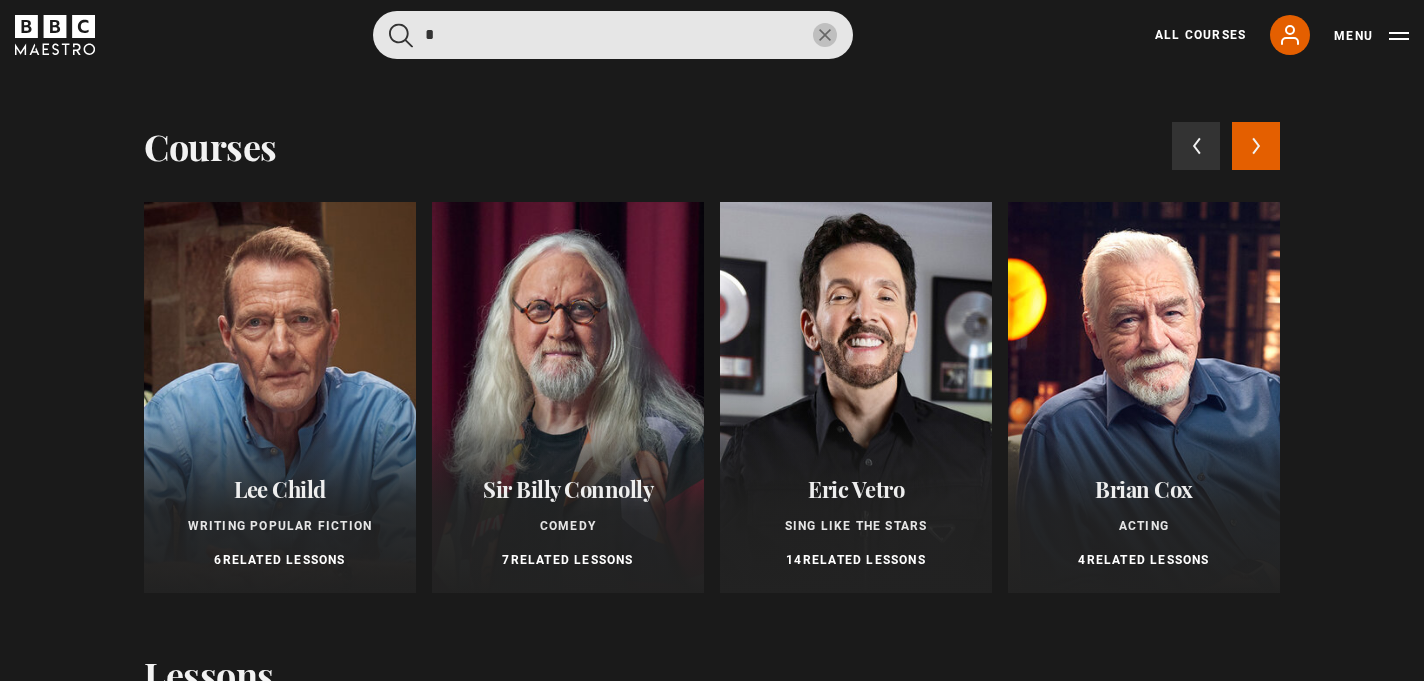 type 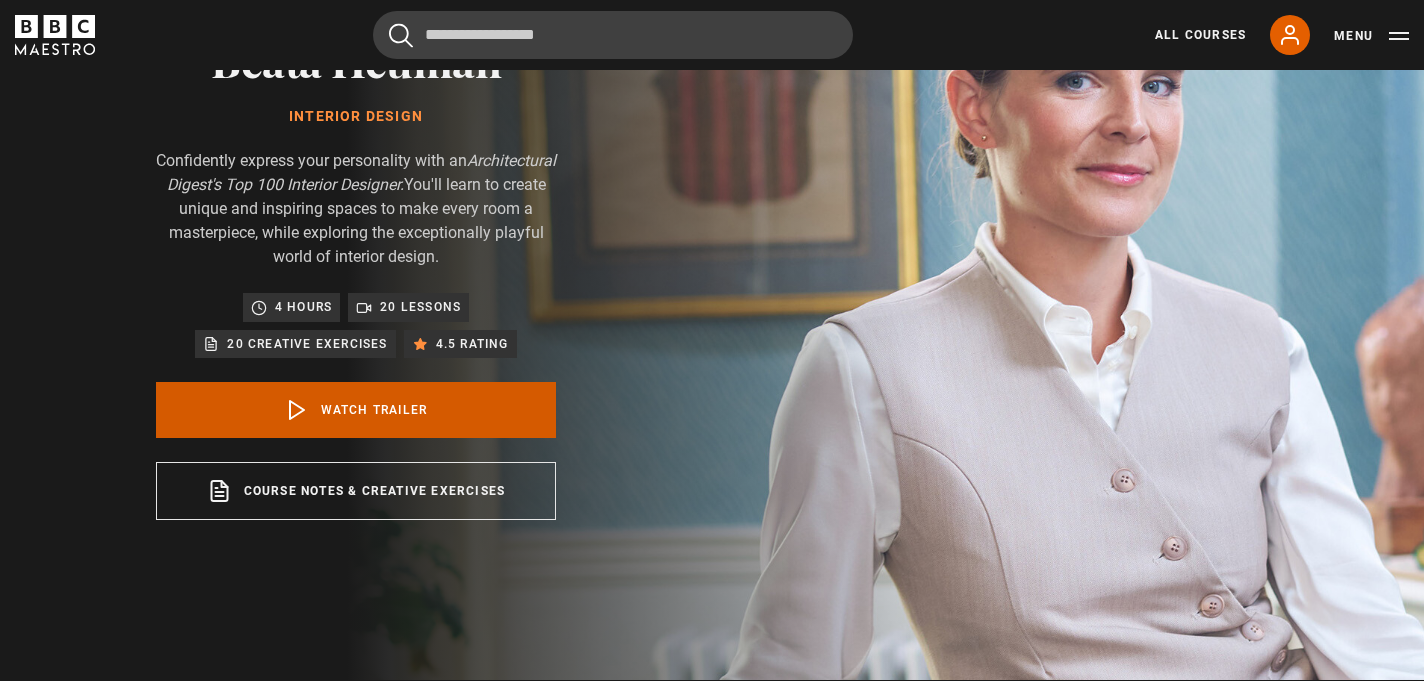 click on "Watch Trailer" at bounding box center (356, 410) 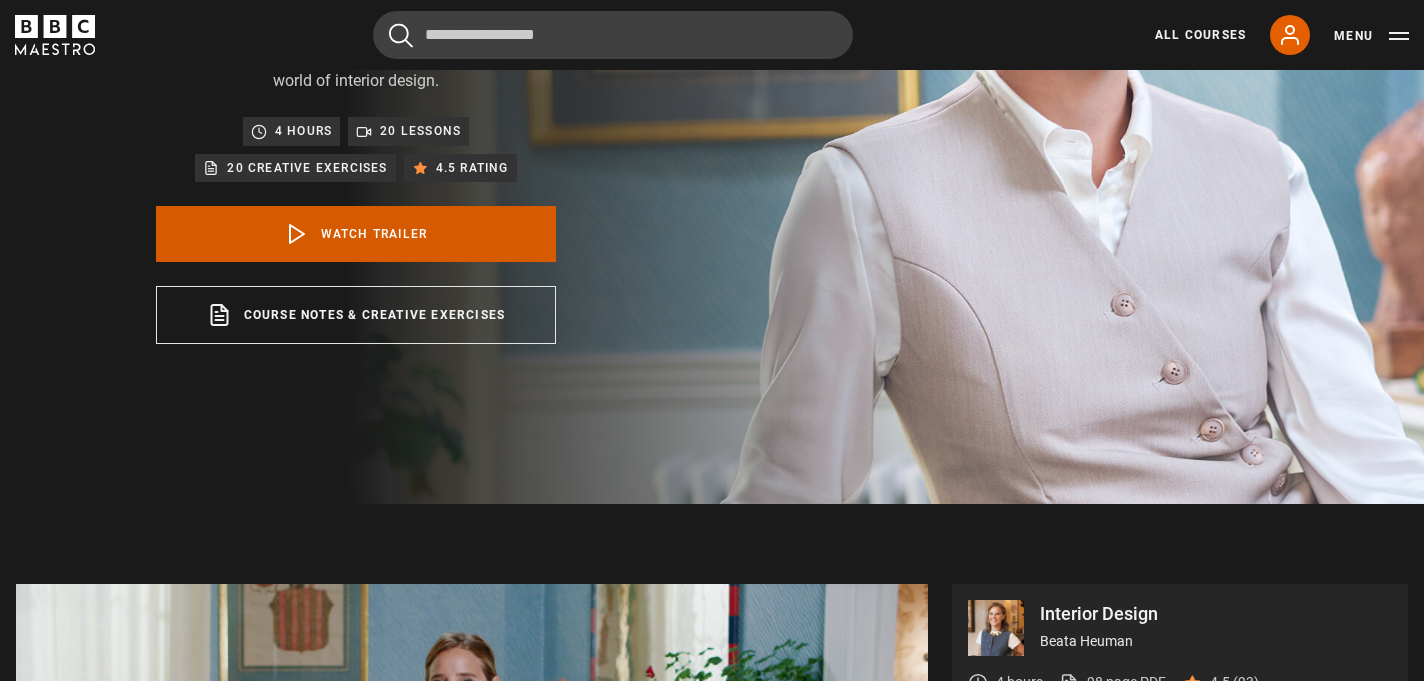 scroll, scrollTop: 814, scrollLeft: 0, axis: vertical 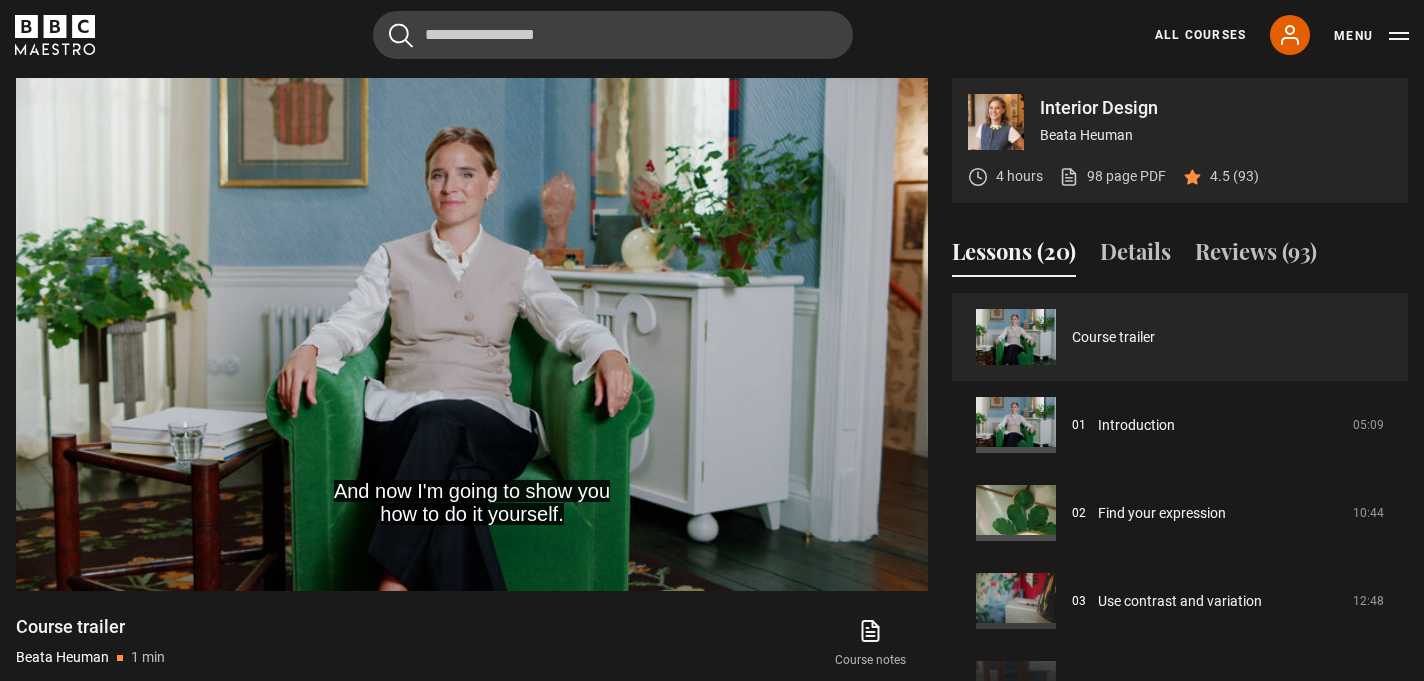 drag, startPoint x: 1136, startPoint y: 139, endPoint x: 1043, endPoint y: 136, distance: 93.04838 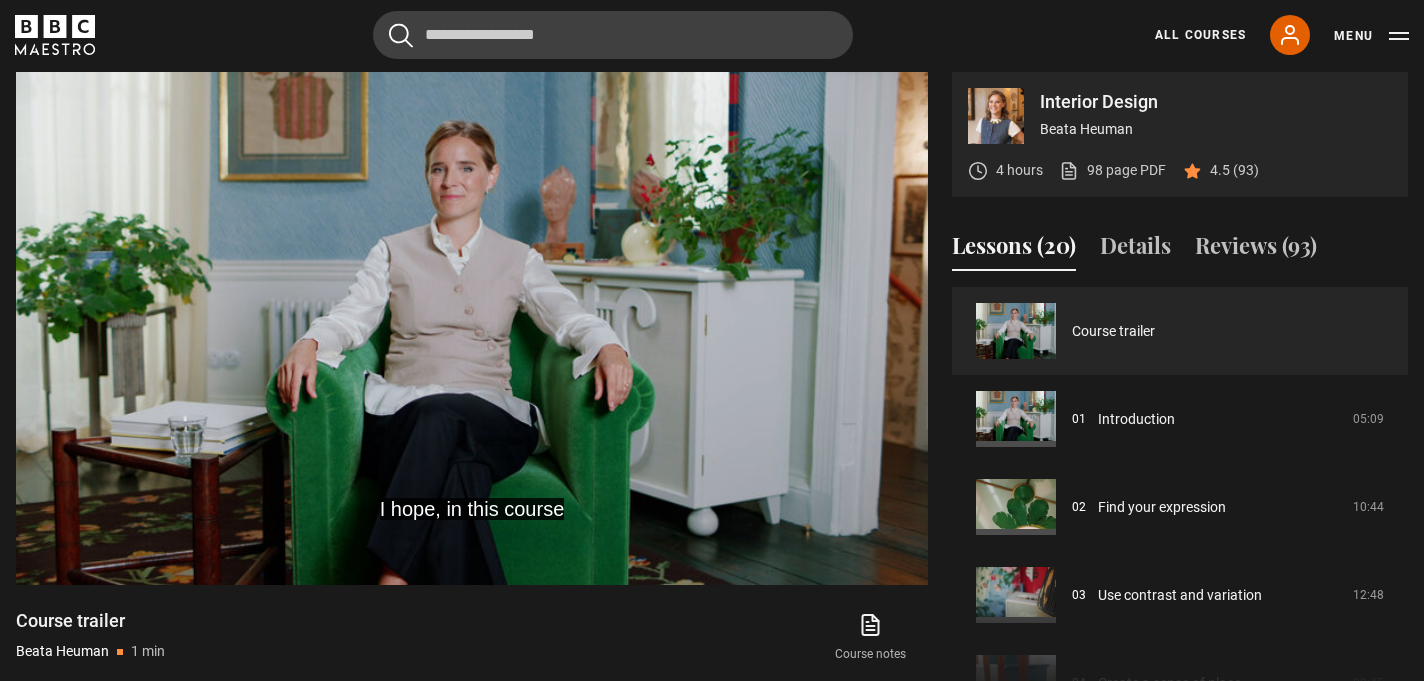 scroll, scrollTop: 871, scrollLeft: 0, axis: vertical 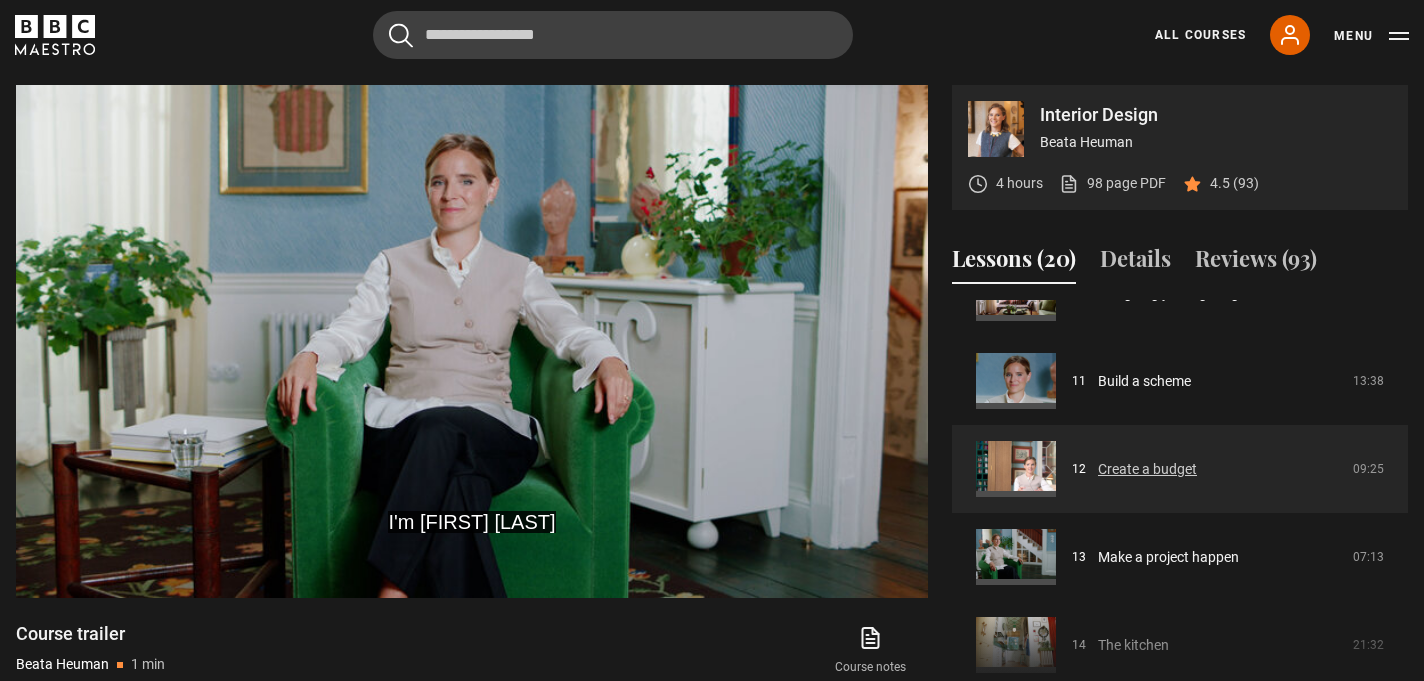 click on "Create a budget" at bounding box center (1147, 469) 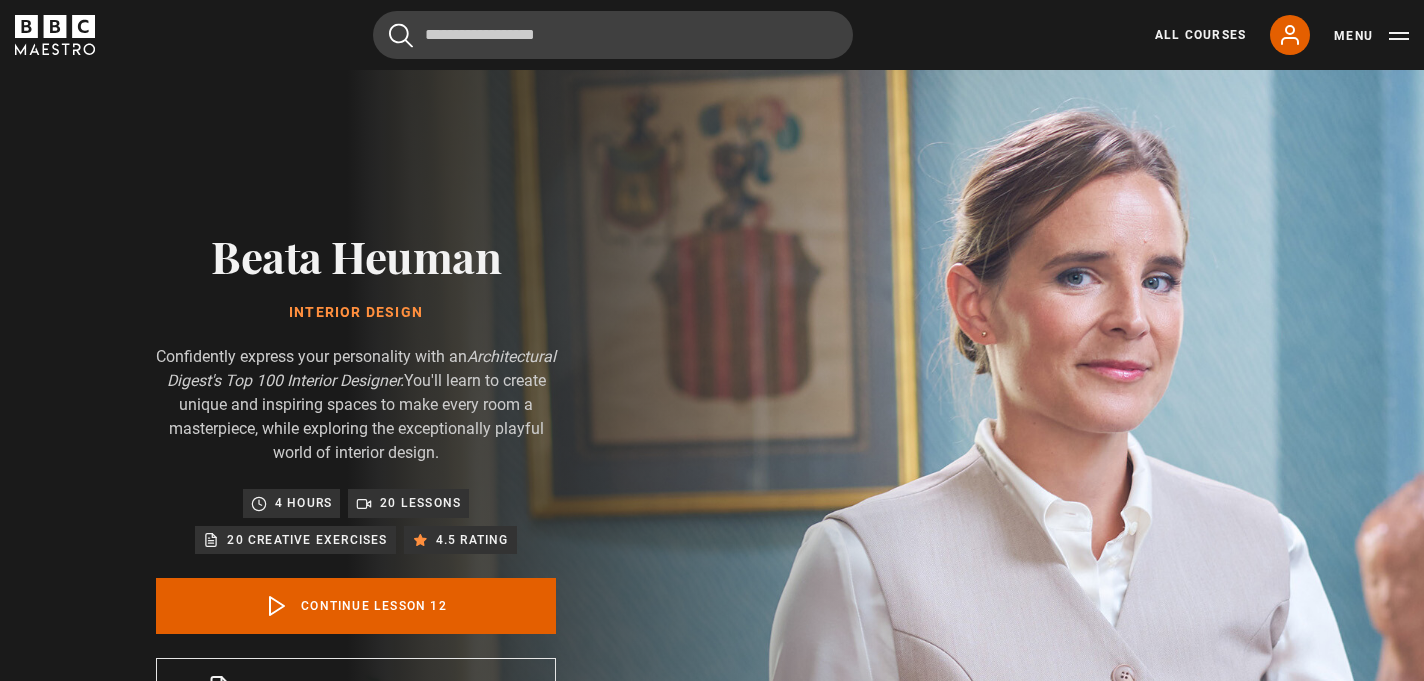 scroll, scrollTop: 876, scrollLeft: 0, axis: vertical 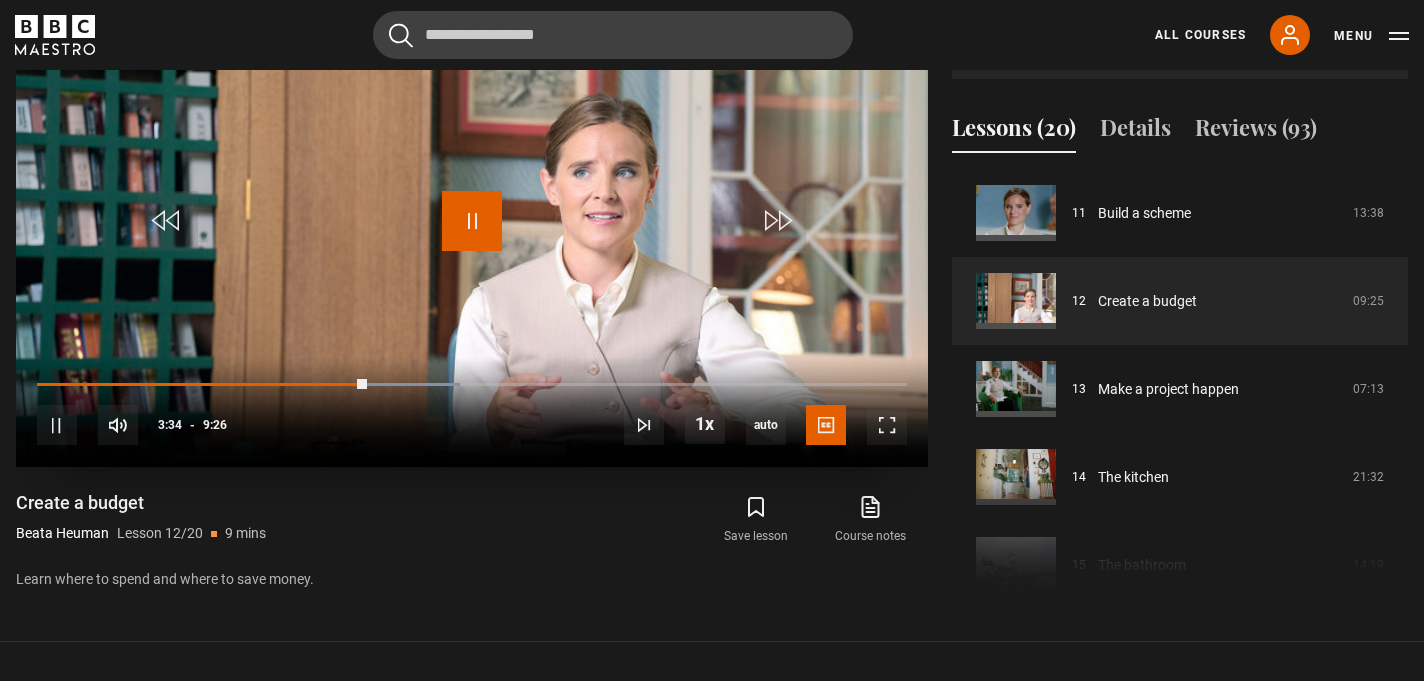 click at bounding box center [472, 221] 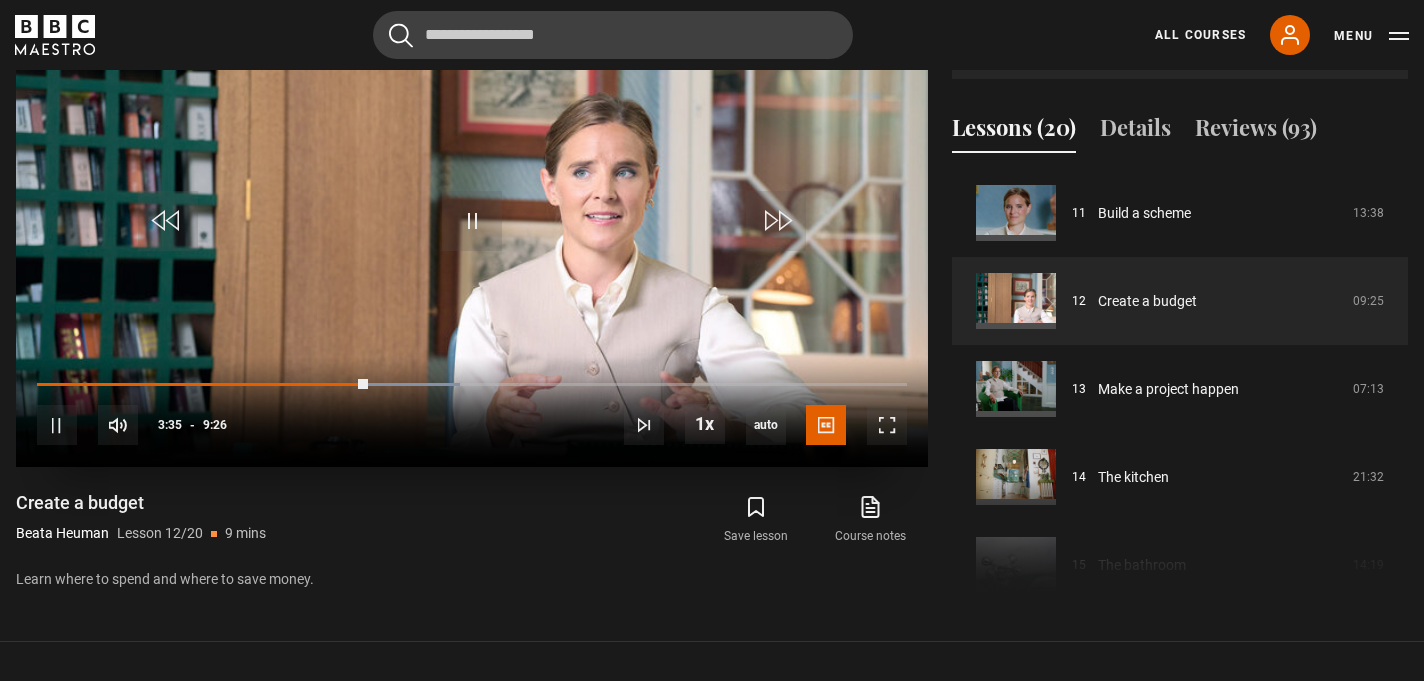 scroll, scrollTop: 956, scrollLeft: 0, axis: vertical 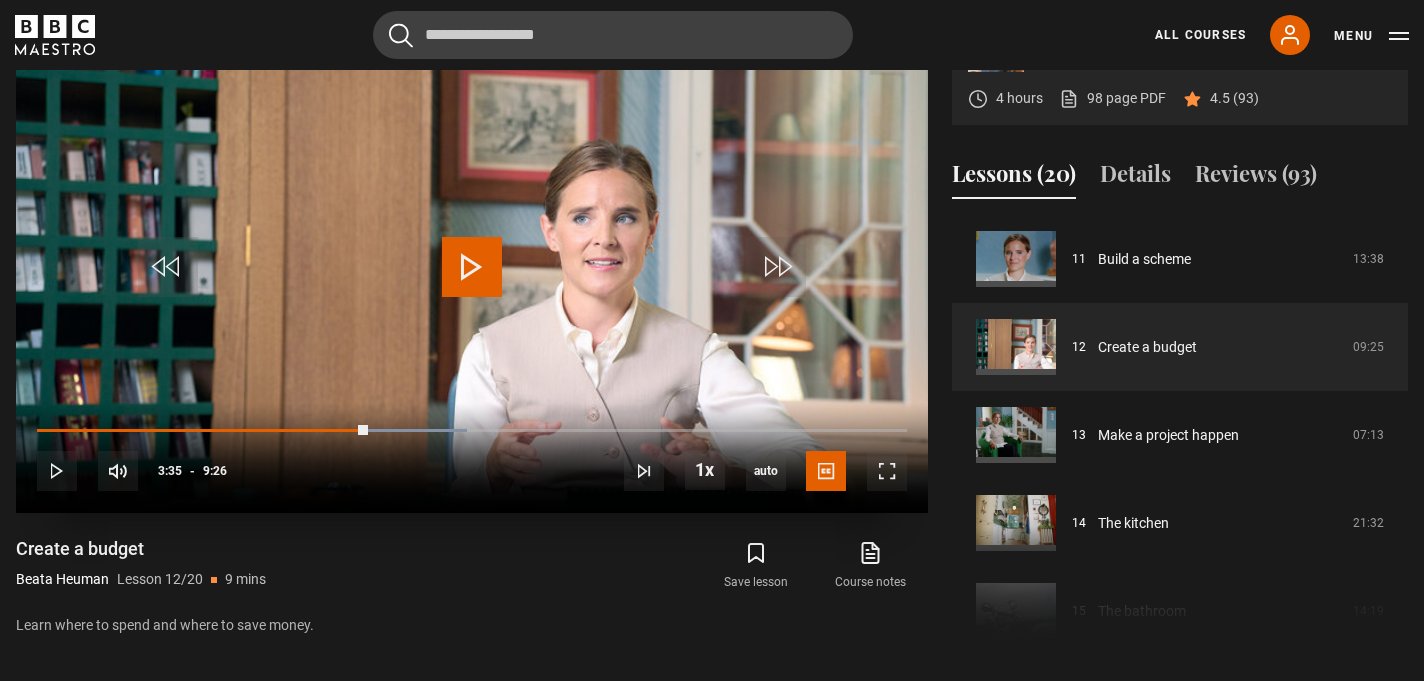 click at bounding box center (472, 267) 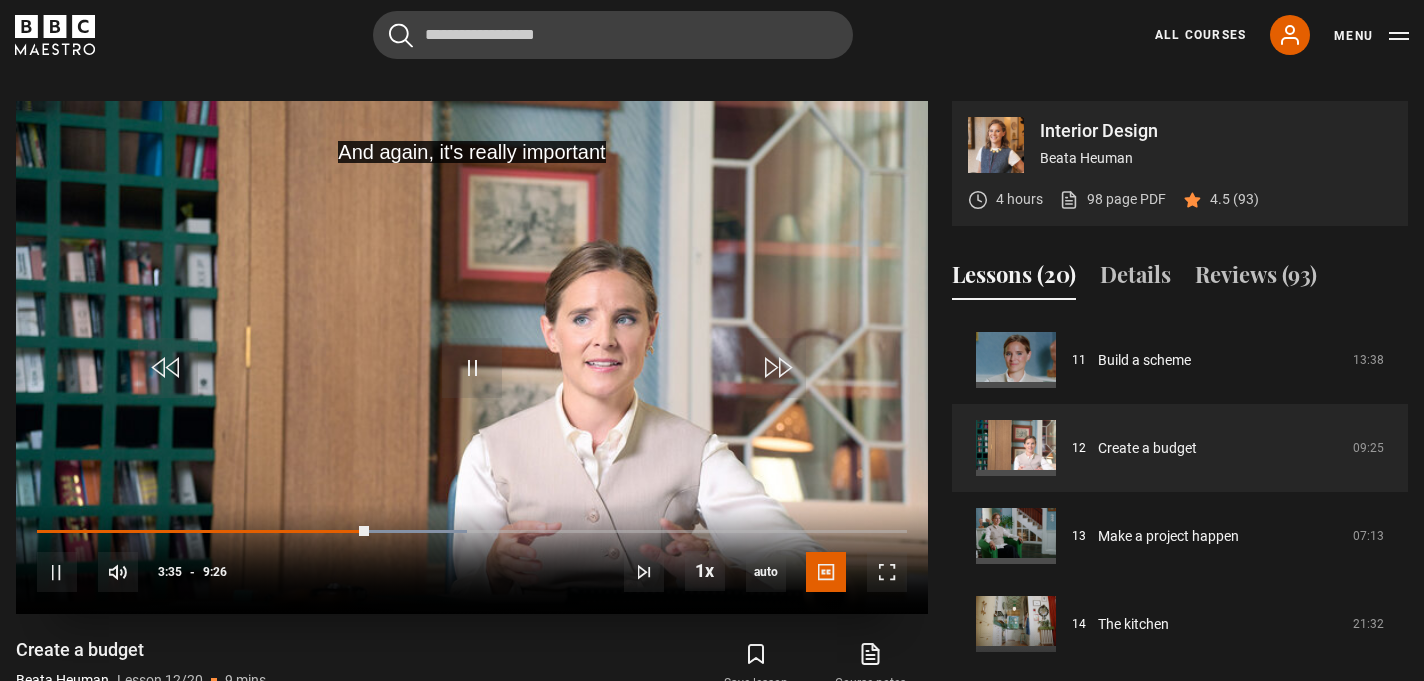 scroll, scrollTop: 870, scrollLeft: 0, axis: vertical 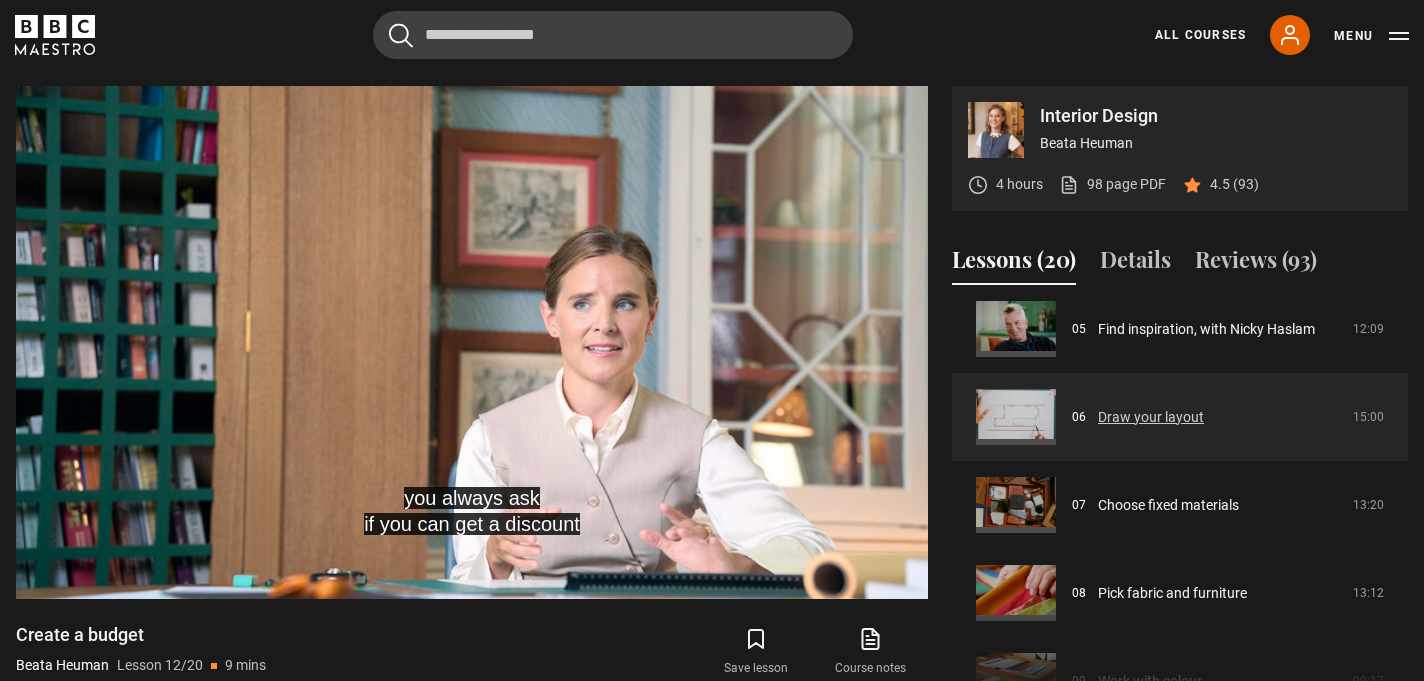 click on "Draw your layout" at bounding box center (1151, 417) 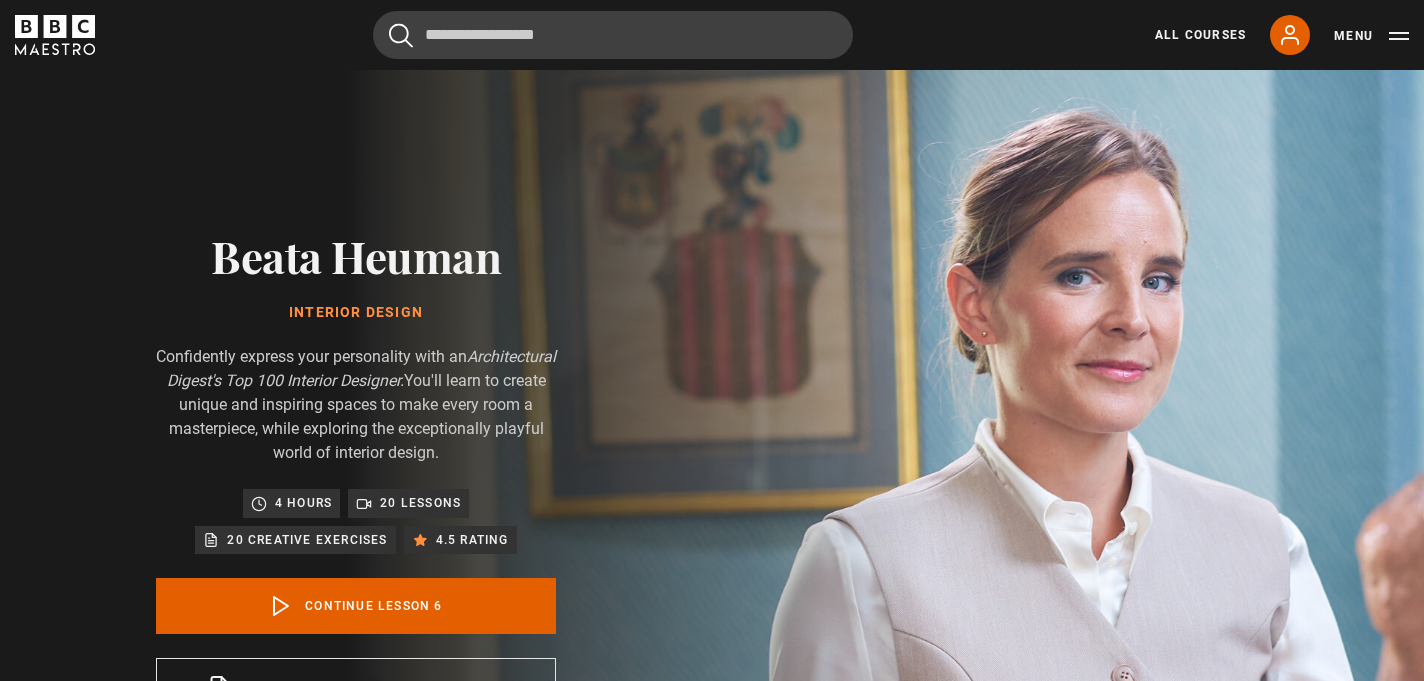 scroll, scrollTop: 876, scrollLeft: 0, axis: vertical 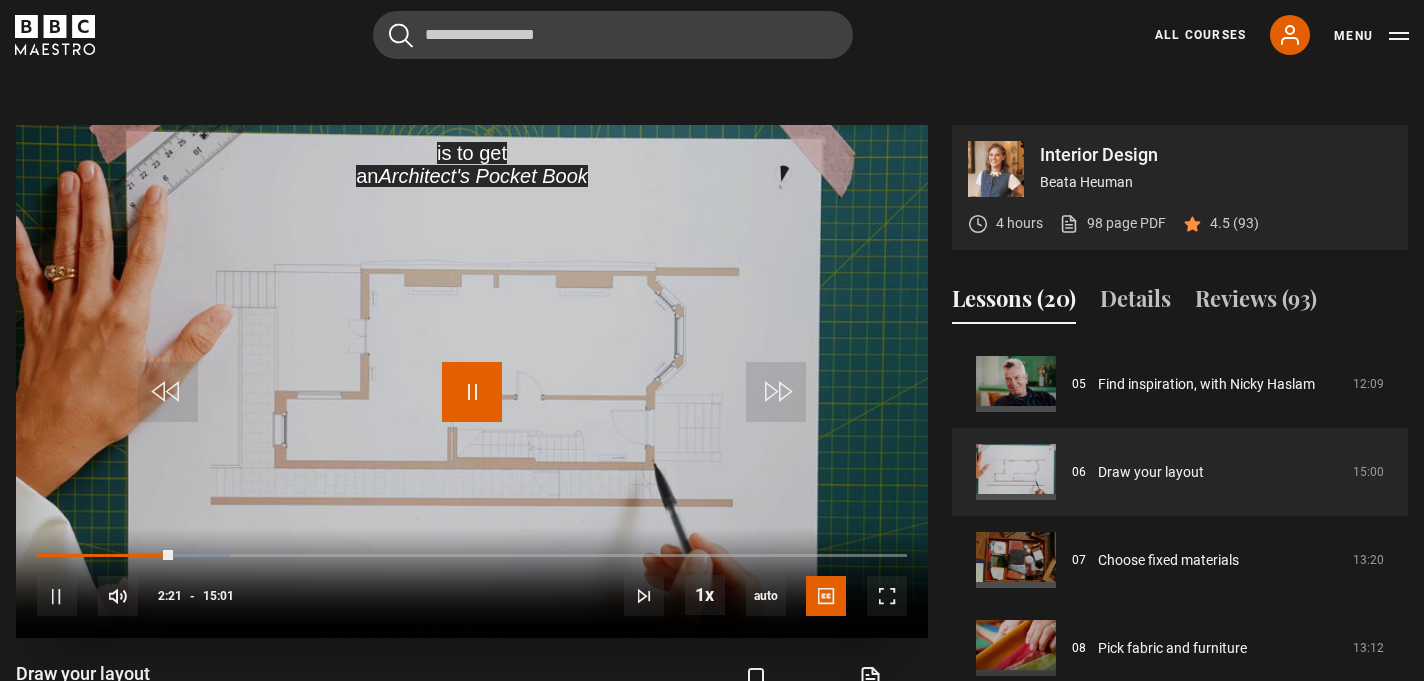click at bounding box center [472, 392] 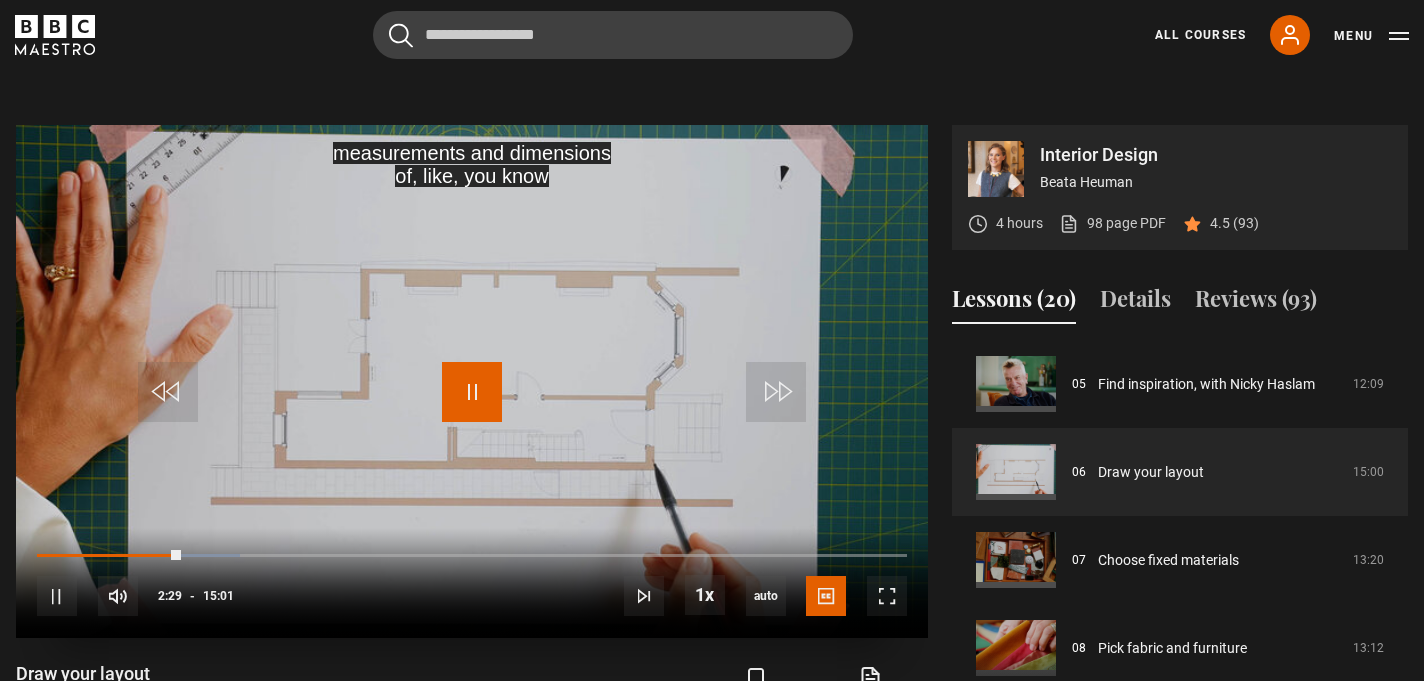 click at bounding box center [472, 392] 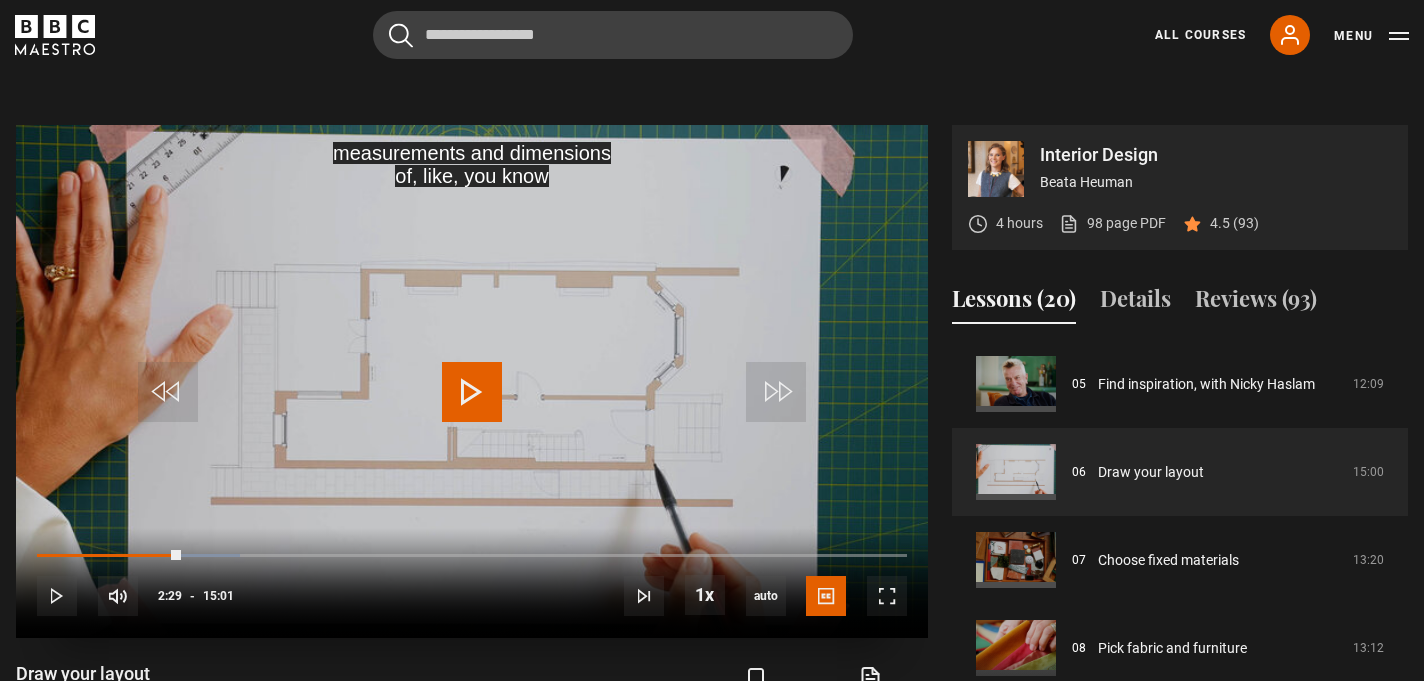click on "10s Skip Back 10 seconds Play 10s Skip Forward 10 seconds Loaded :  23.31% 02:11 02:29 Play Mute Current Time  2:29 - Duration  15:01
Beata Heuman
Lesson 6
Draw your layout
1x Playback Rate 2x 1.5x 1x , selected 0.5x auto Quality 360p 720p 1080p 2160p Auto , selected Captions captions off English  Captions , selected" at bounding box center (472, 583) 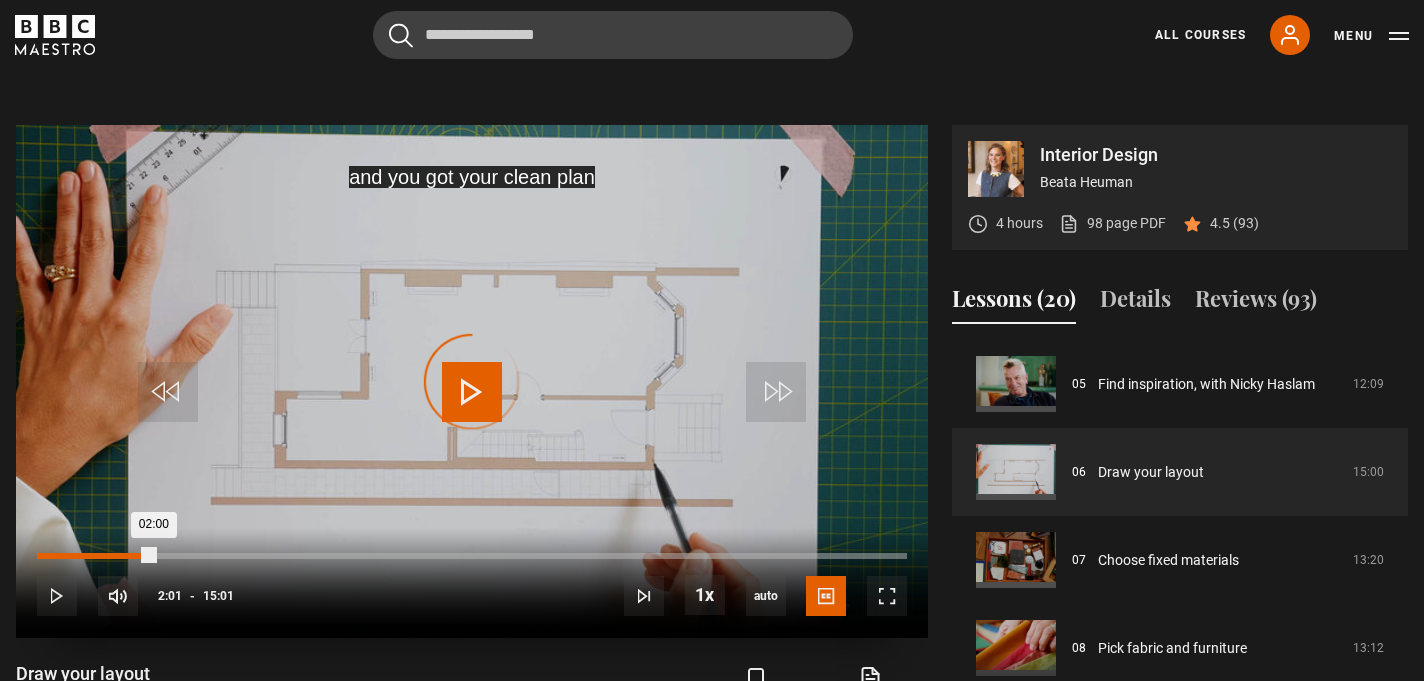 drag, startPoint x: 174, startPoint y: 552, endPoint x: 140, endPoint y: 549, distance: 34.132095 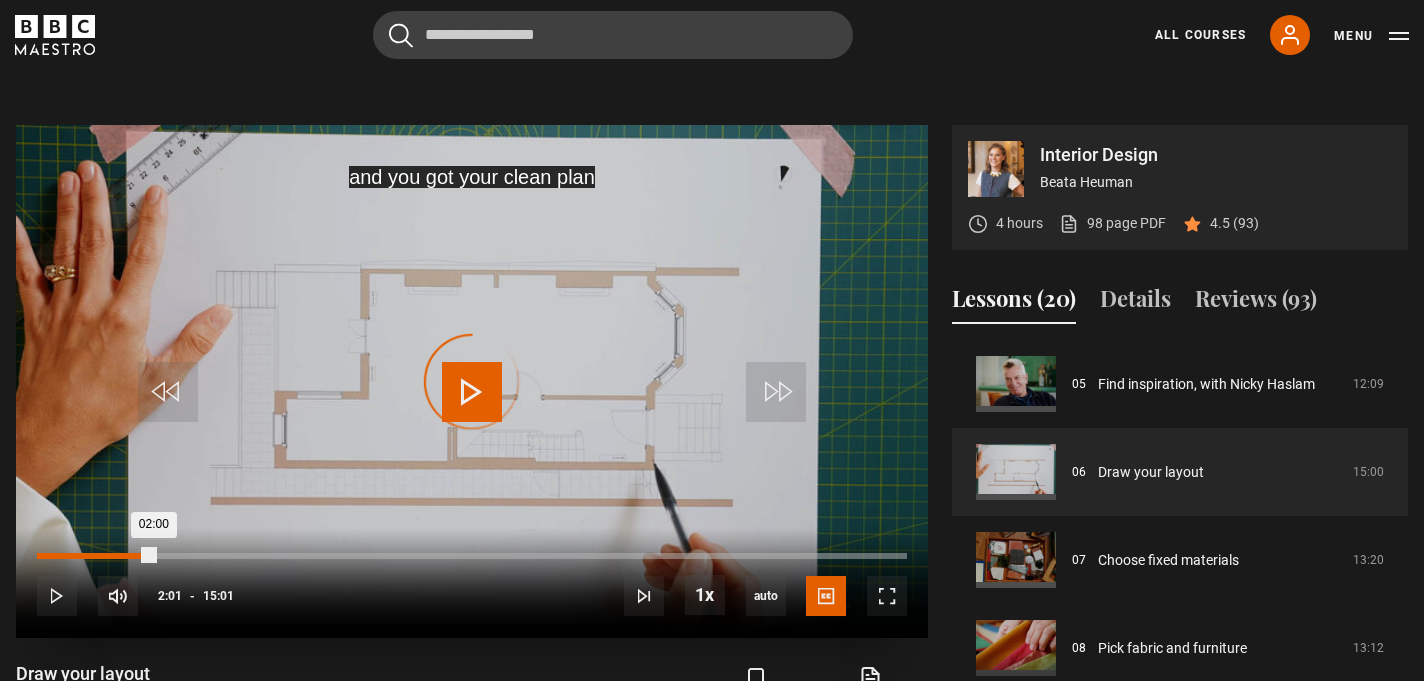 click on "02:00" at bounding box center [95, 556] 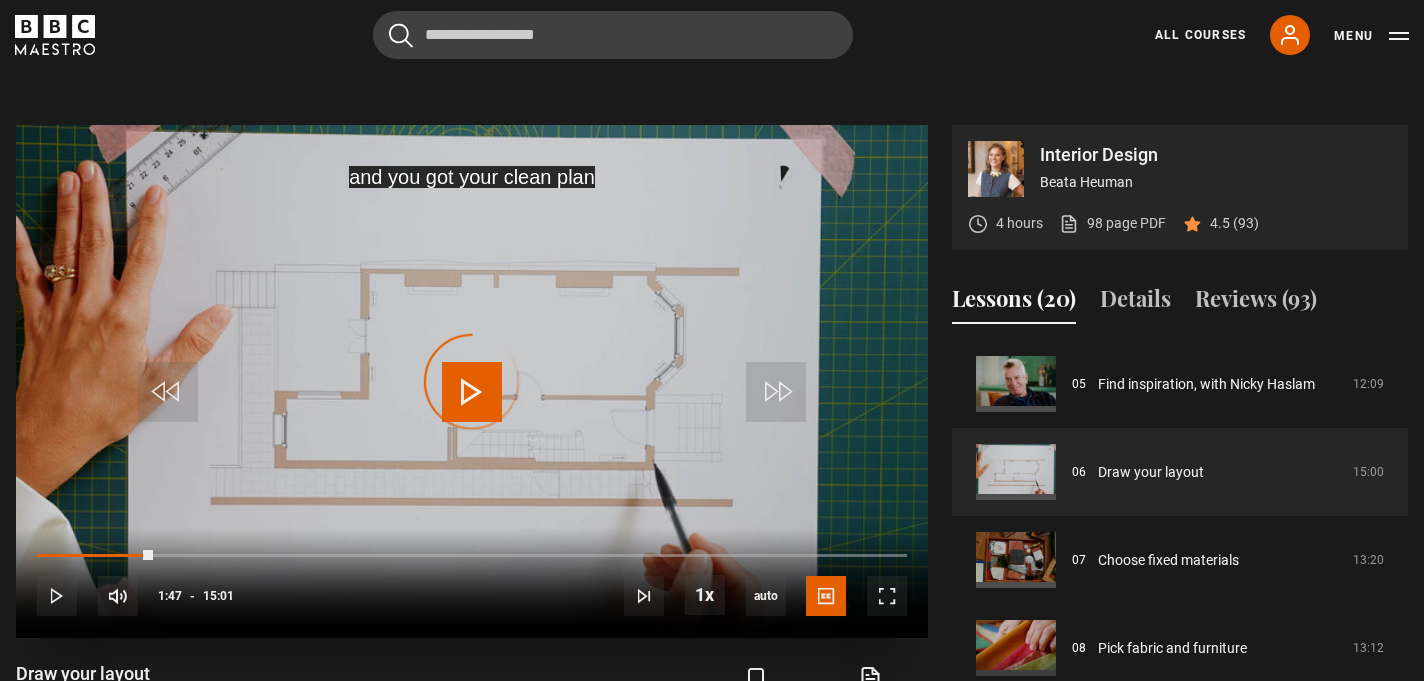 click on "Video Player is loading." at bounding box center [472, 382] 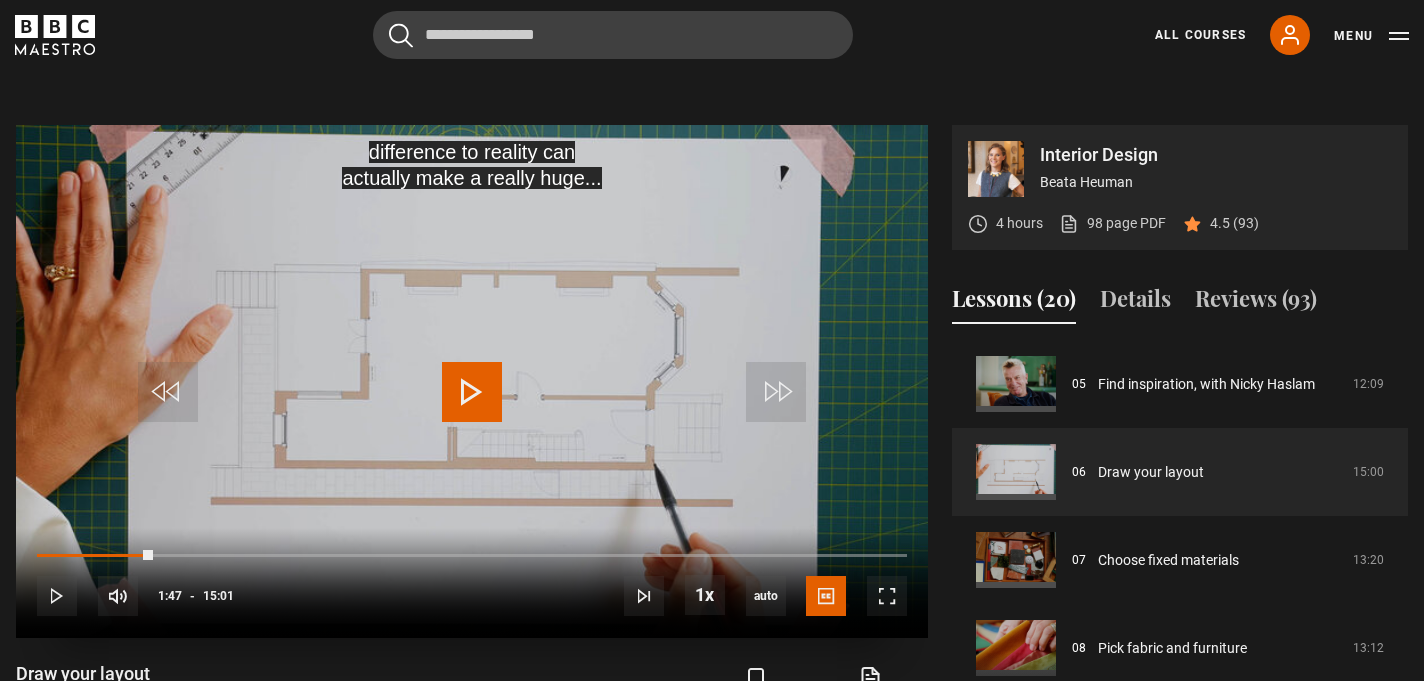 click at bounding box center (472, 392) 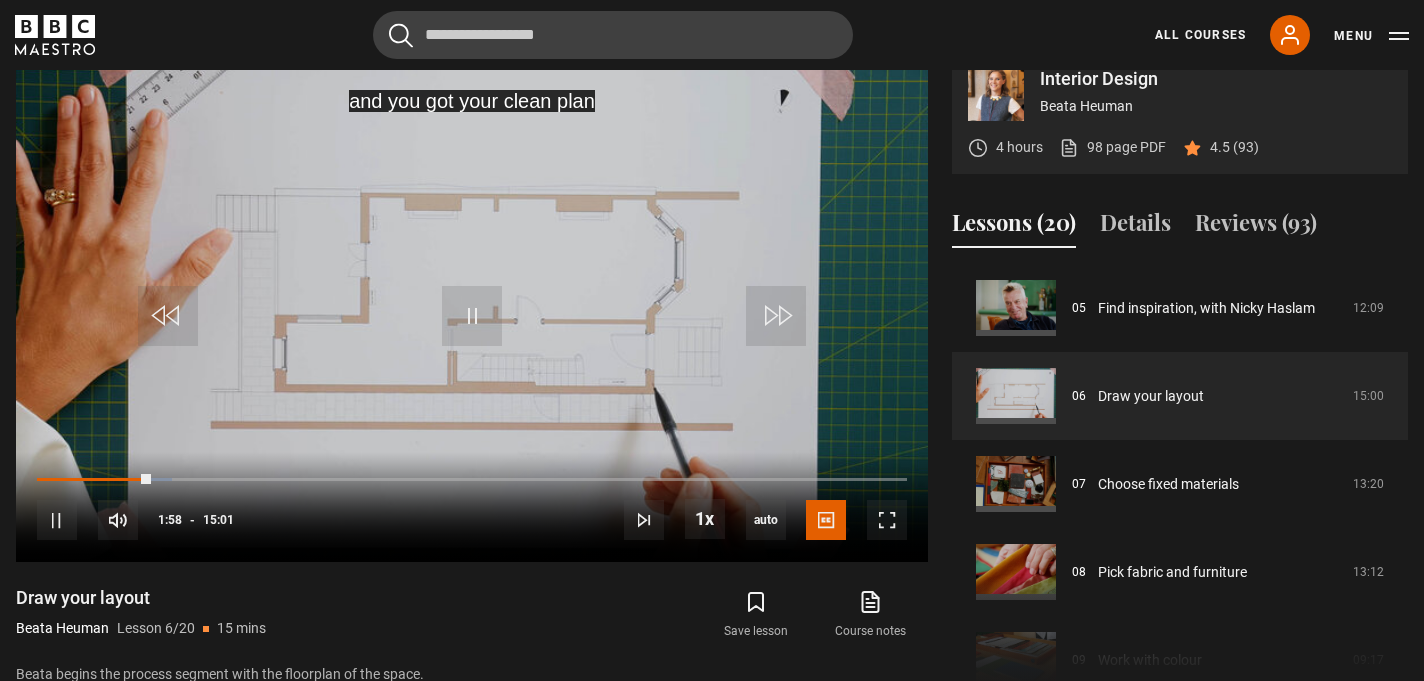 scroll, scrollTop: 914, scrollLeft: 0, axis: vertical 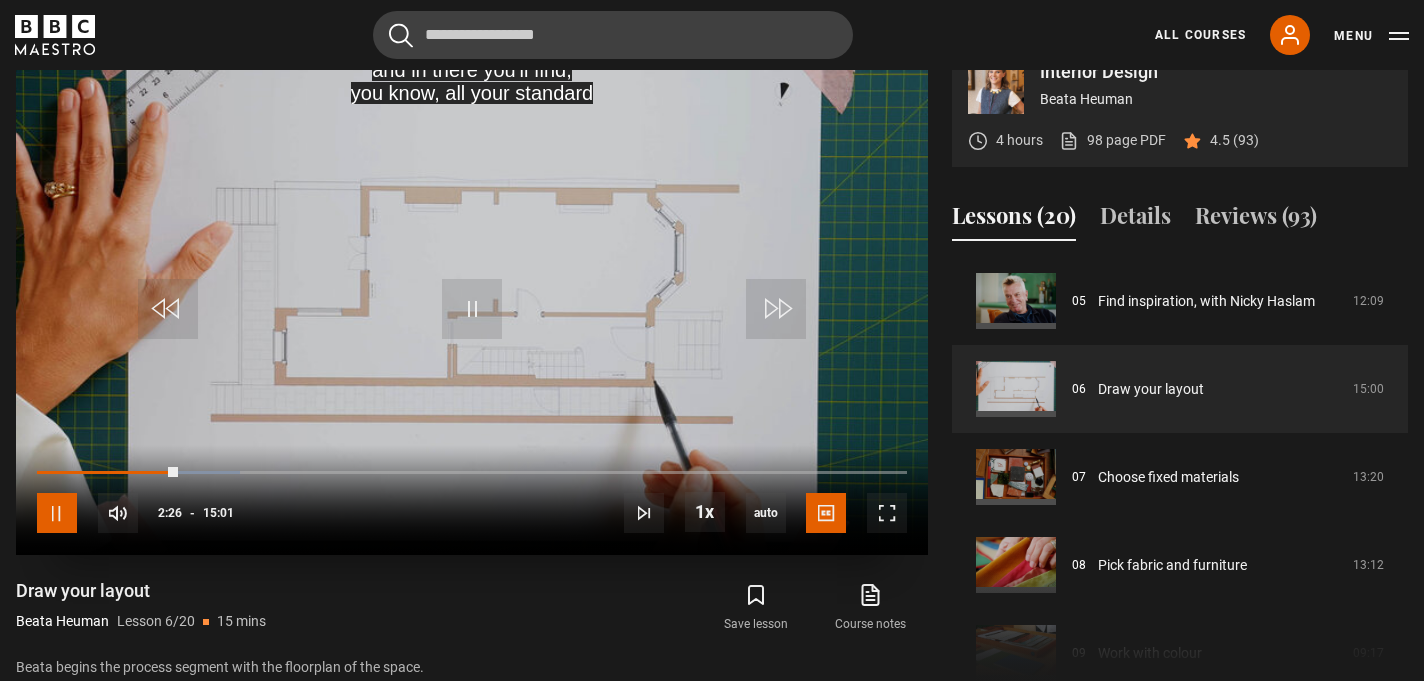 click at bounding box center (57, 513) 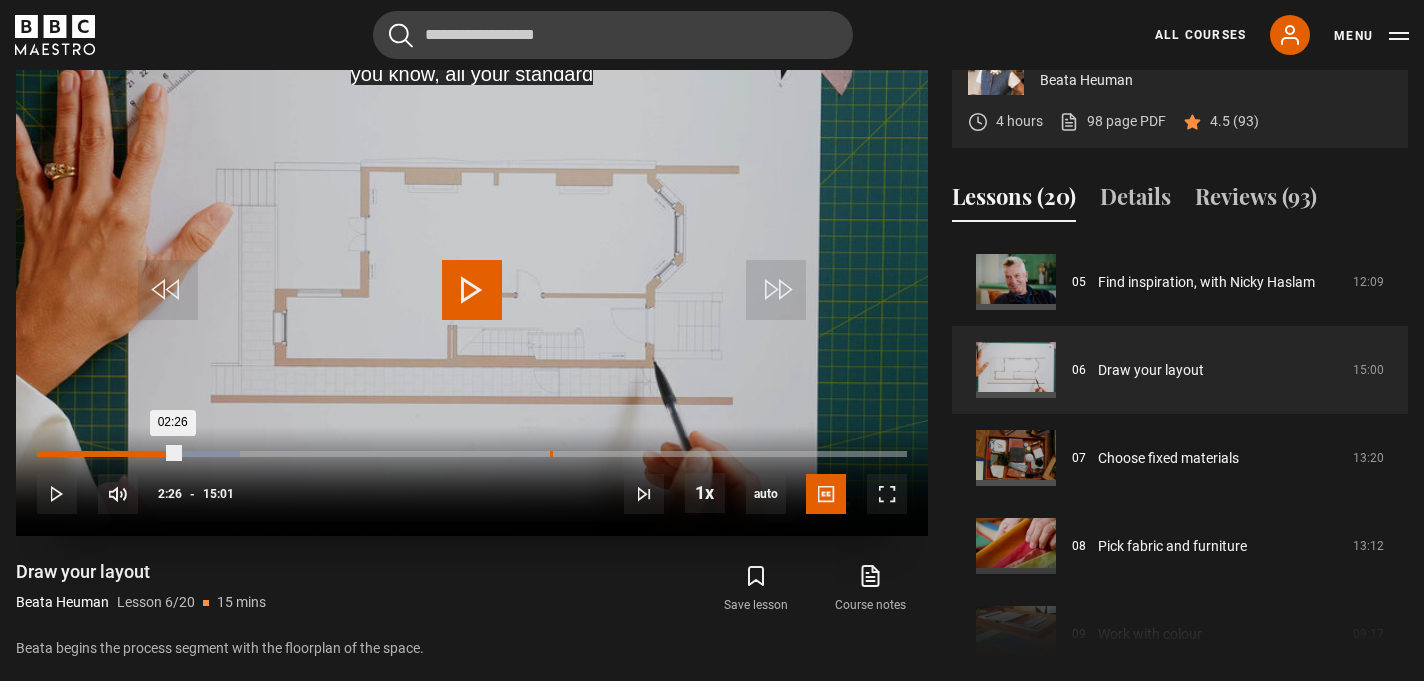scroll, scrollTop: 935, scrollLeft: 0, axis: vertical 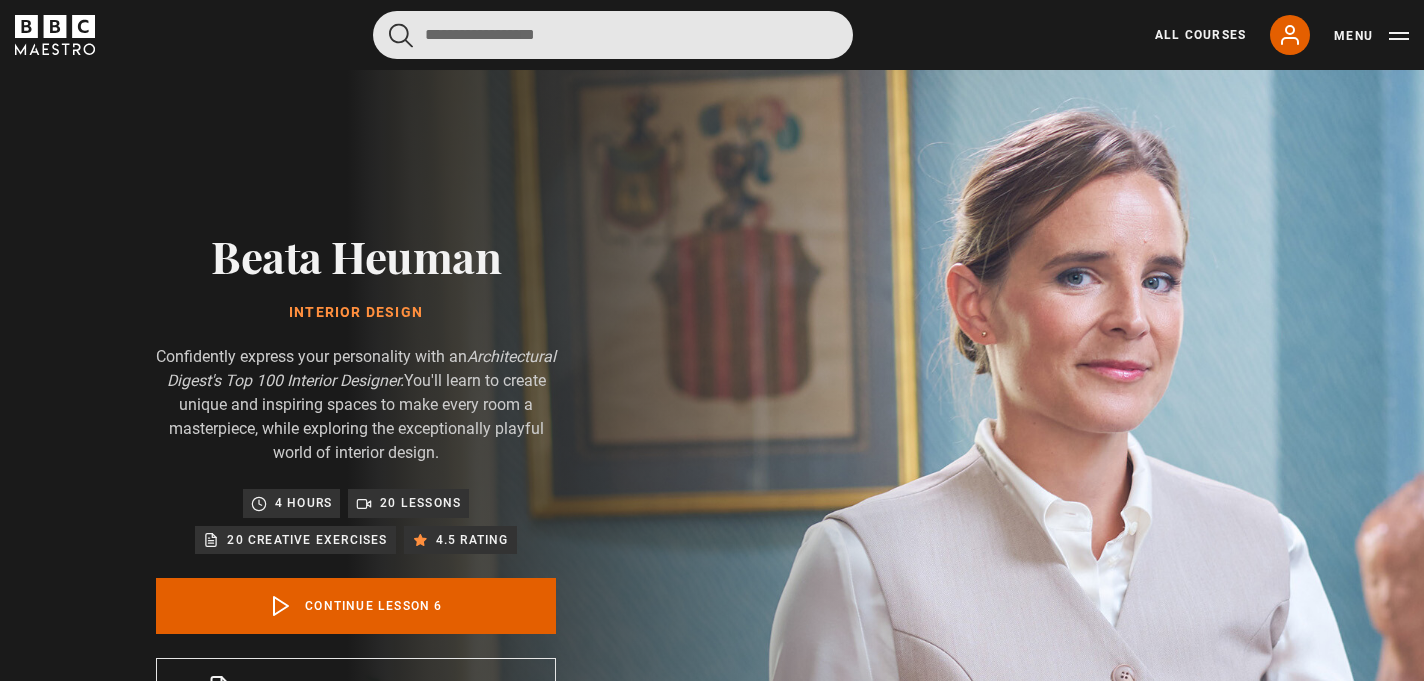 click at bounding box center [613, 35] 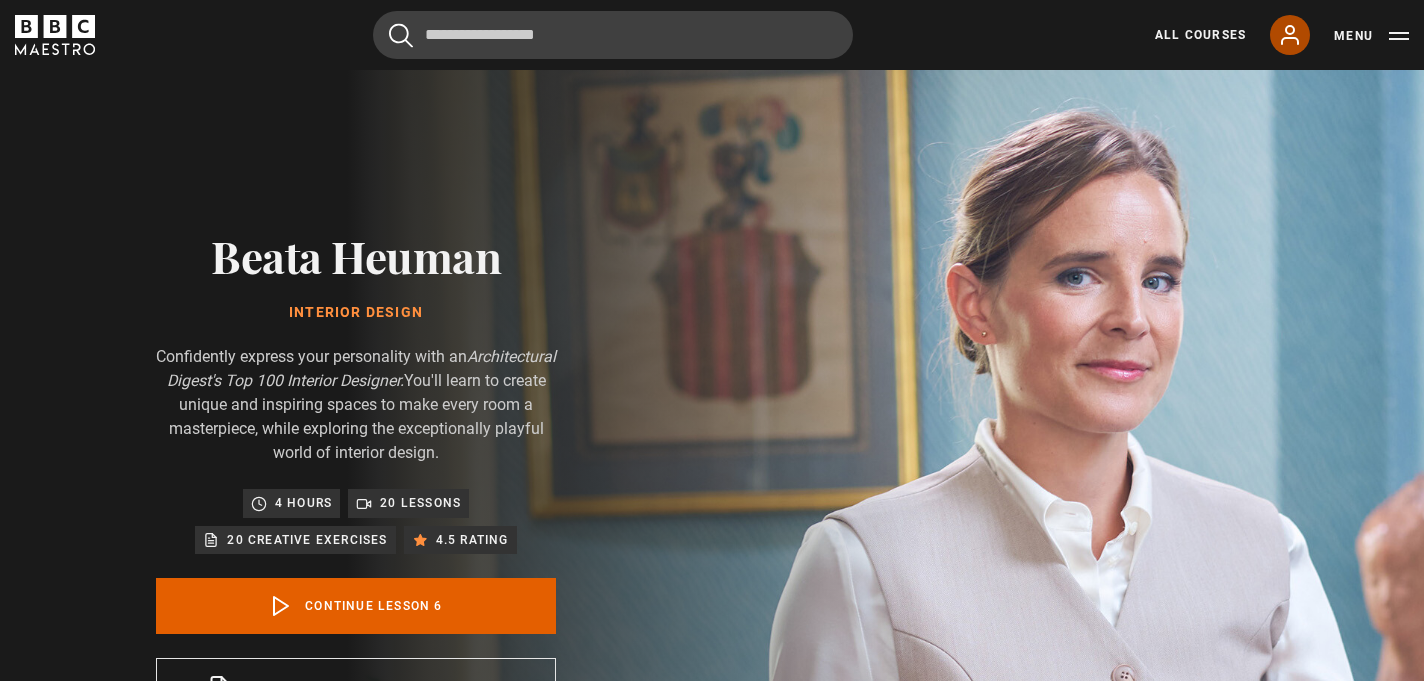 click 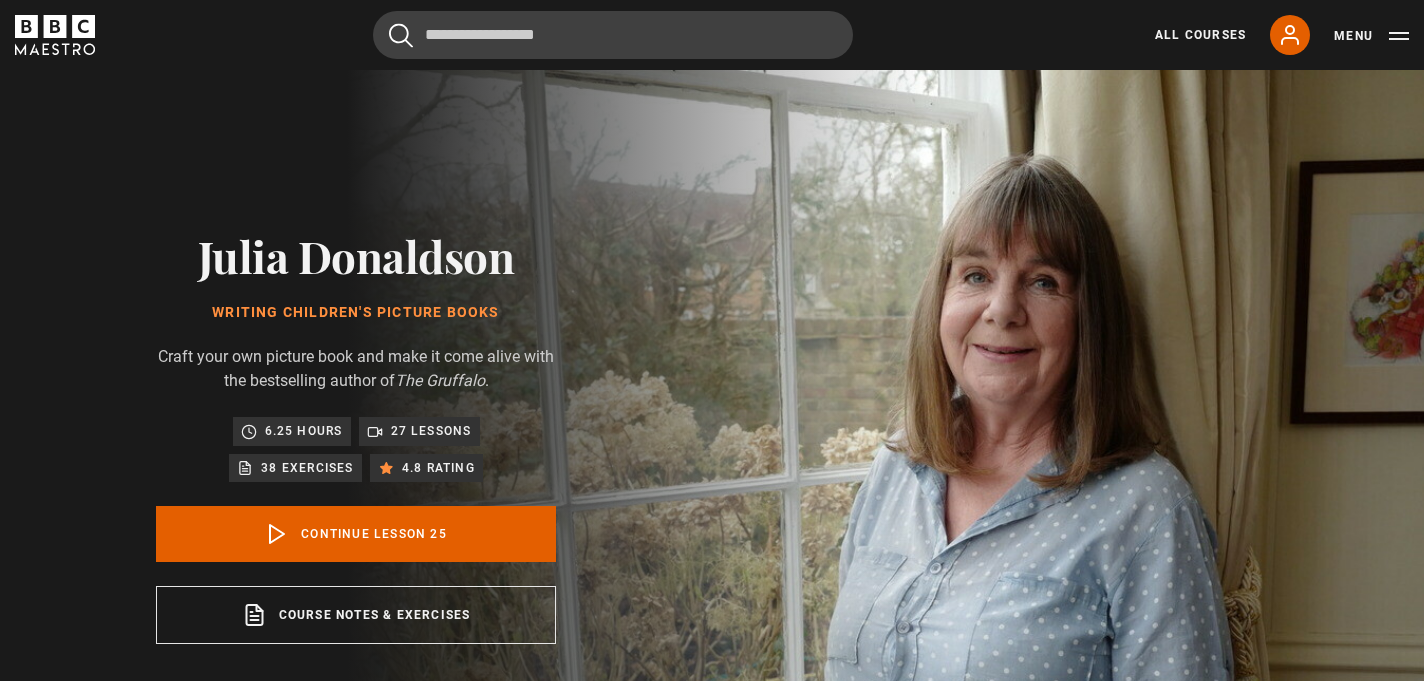 scroll, scrollTop: 804, scrollLeft: 0, axis: vertical 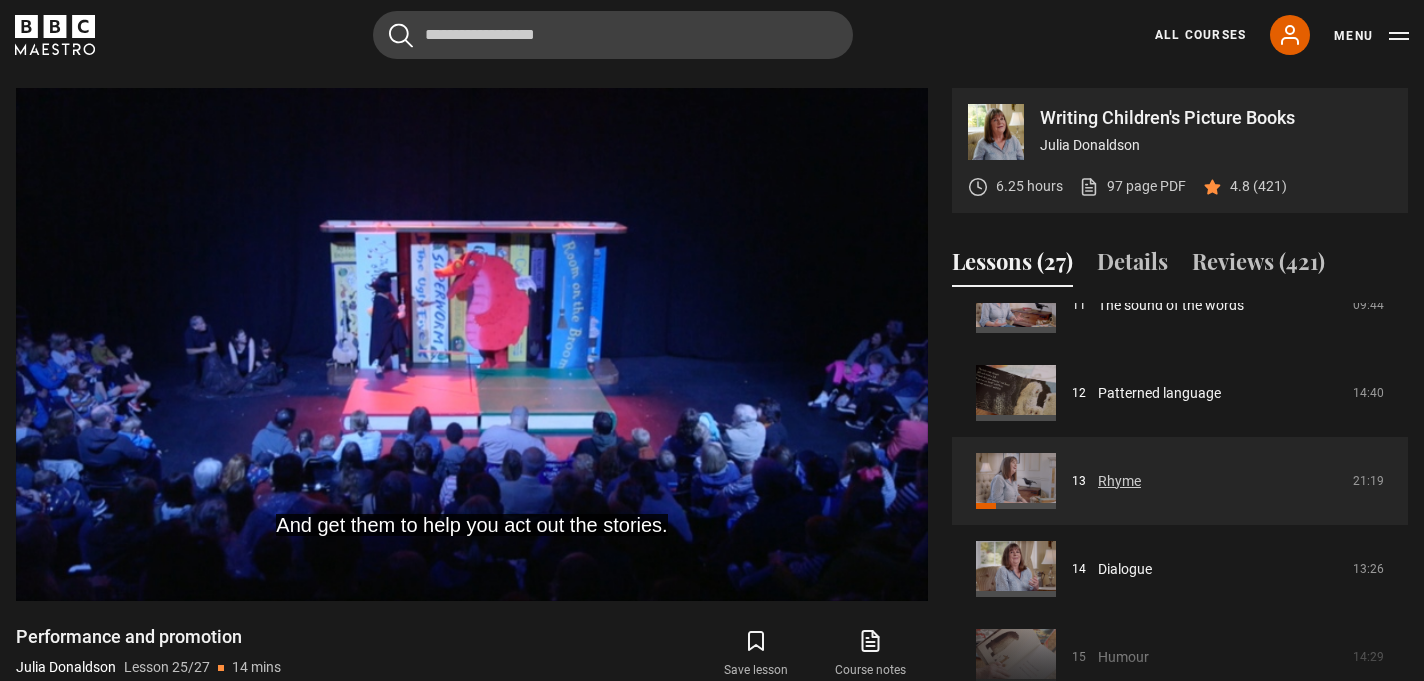 click on "Rhyme" at bounding box center [1119, 481] 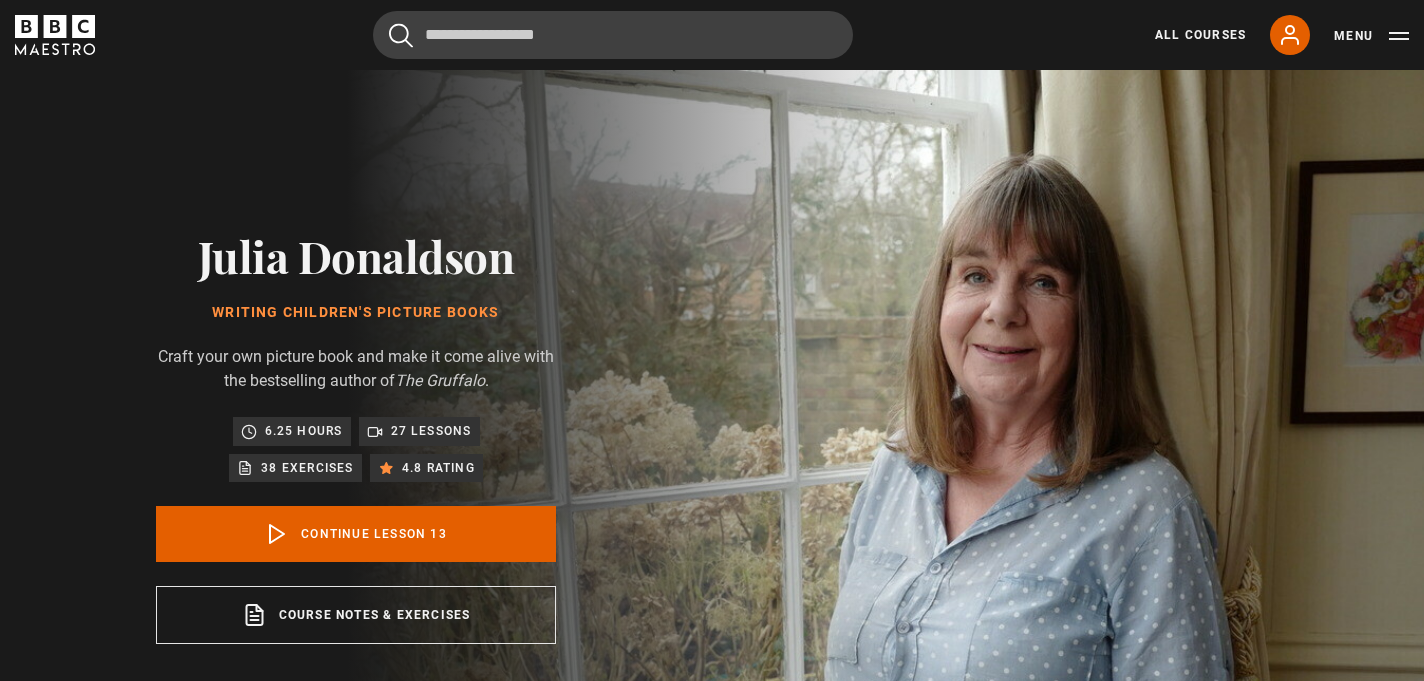 scroll, scrollTop: 804, scrollLeft: 0, axis: vertical 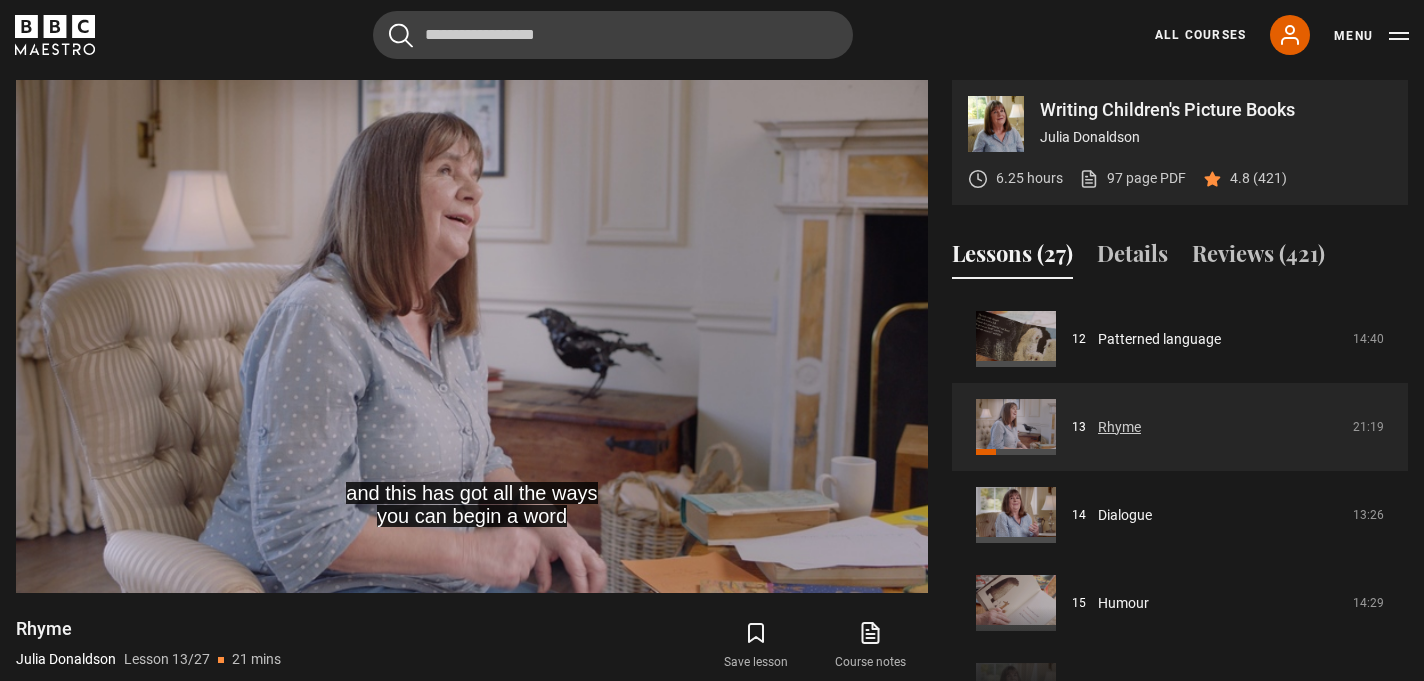 click on "Rhyme" at bounding box center [1119, 427] 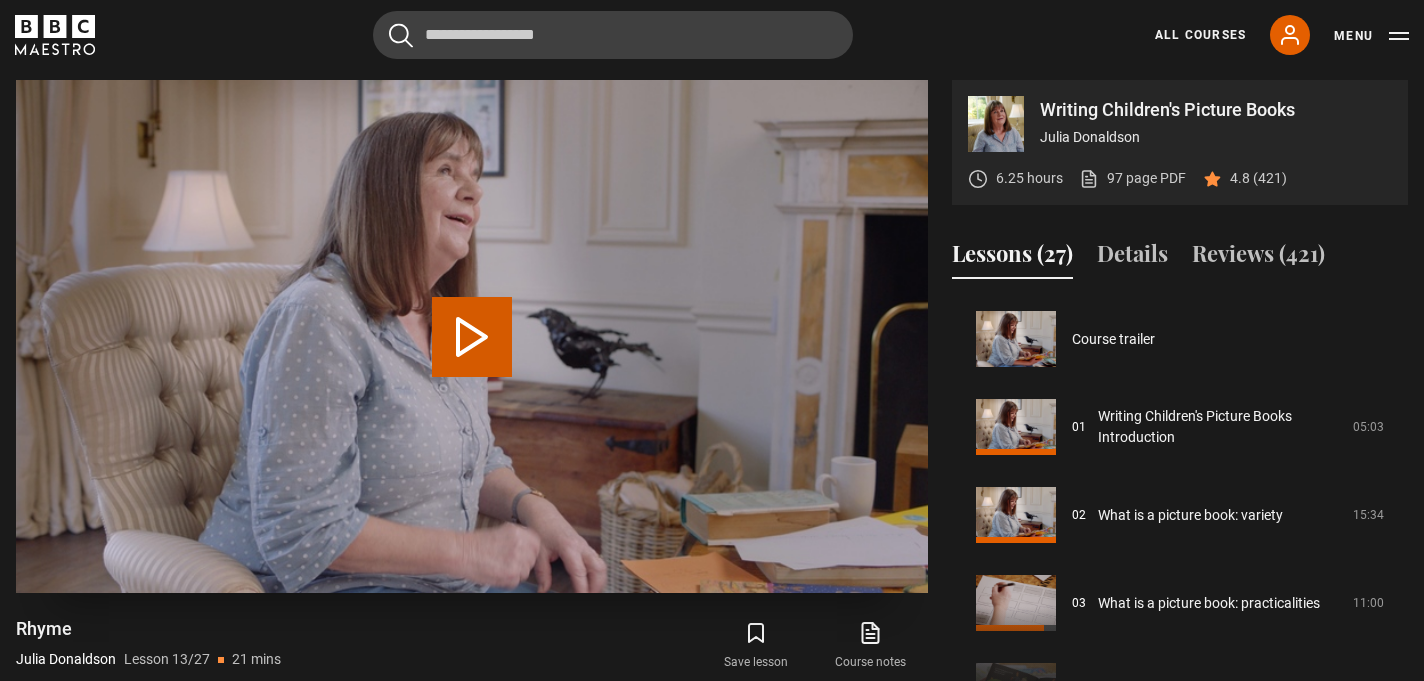 scroll, scrollTop: 1056, scrollLeft: 0, axis: vertical 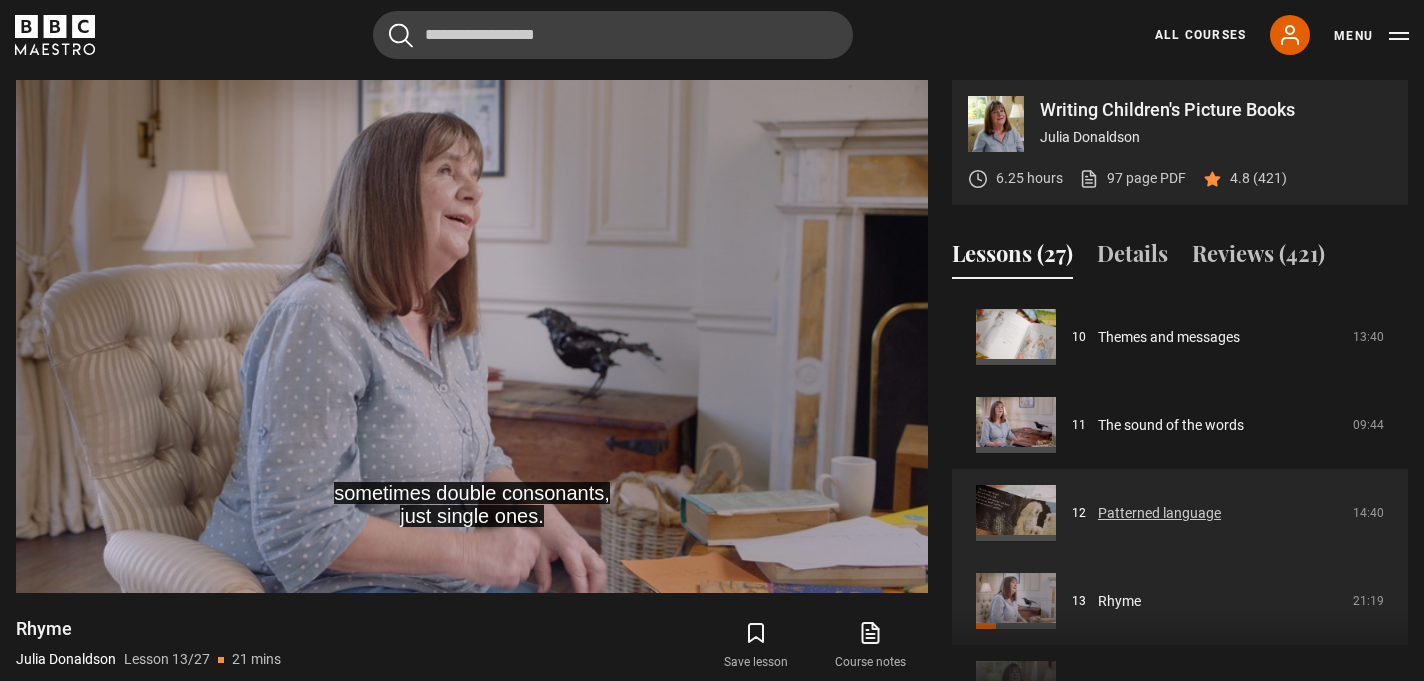 click on "Patterned language" at bounding box center (1159, 513) 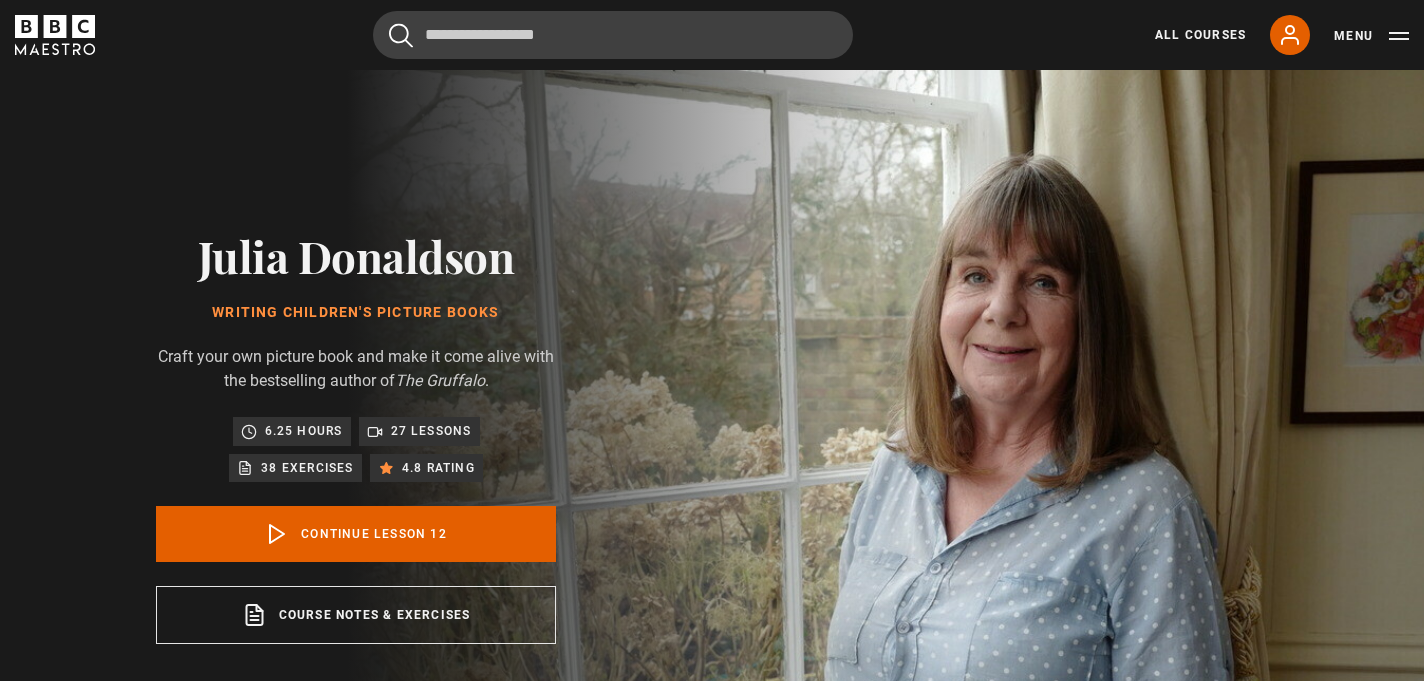 scroll, scrollTop: 804, scrollLeft: 0, axis: vertical 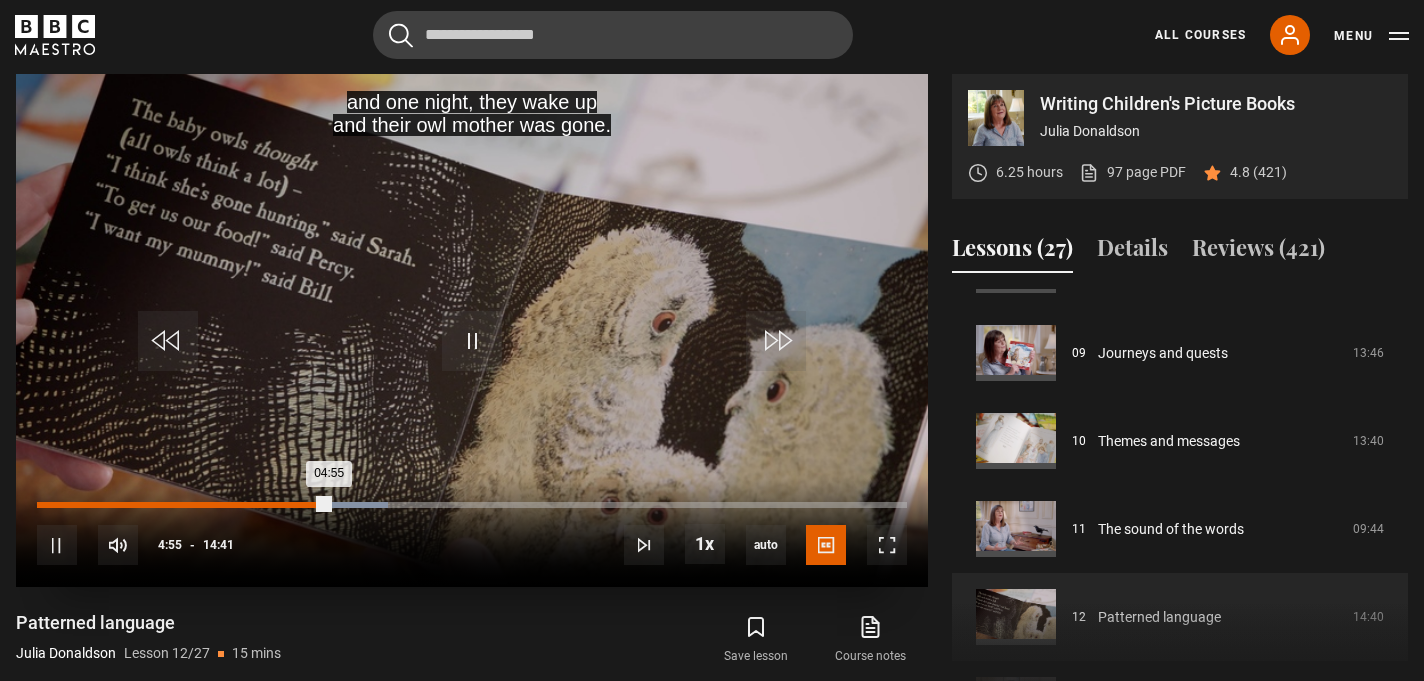 click on "Loaded :  40.30% 04:19 04:55" at bounding box center (472, 505) 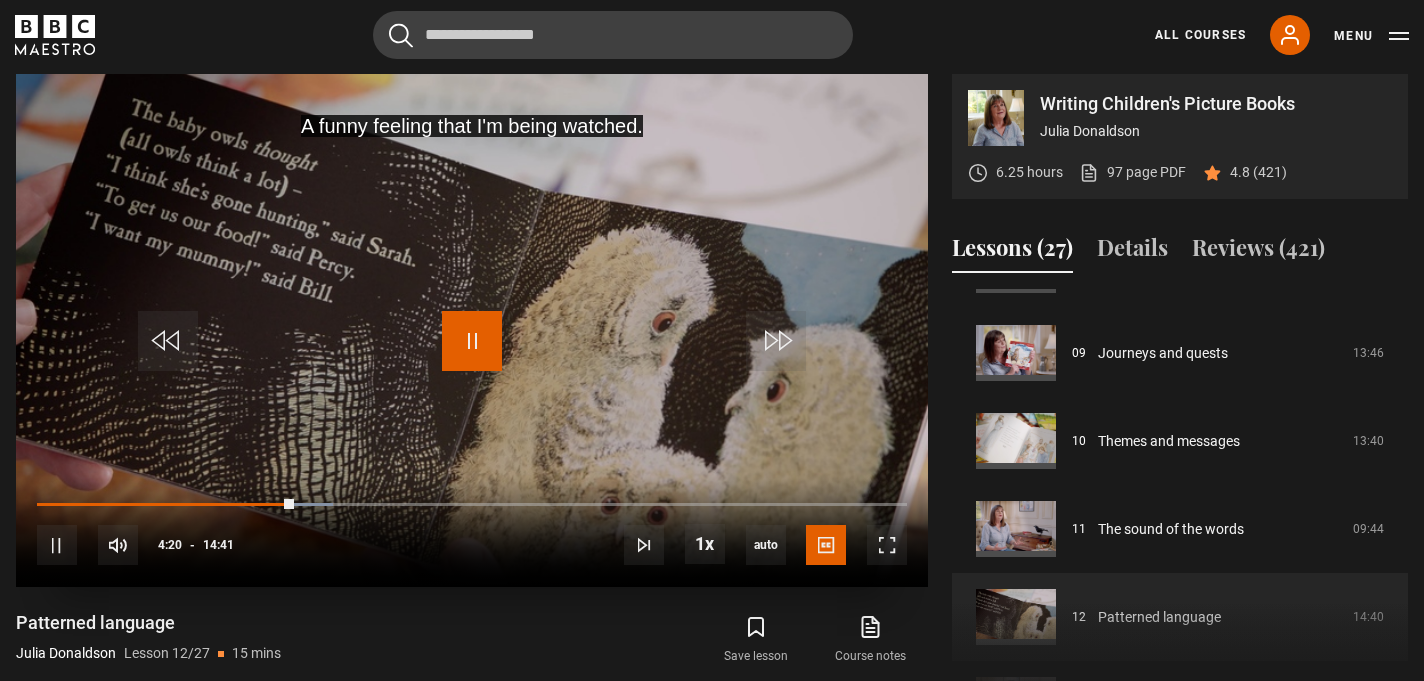click at bounding box center [472, 341] 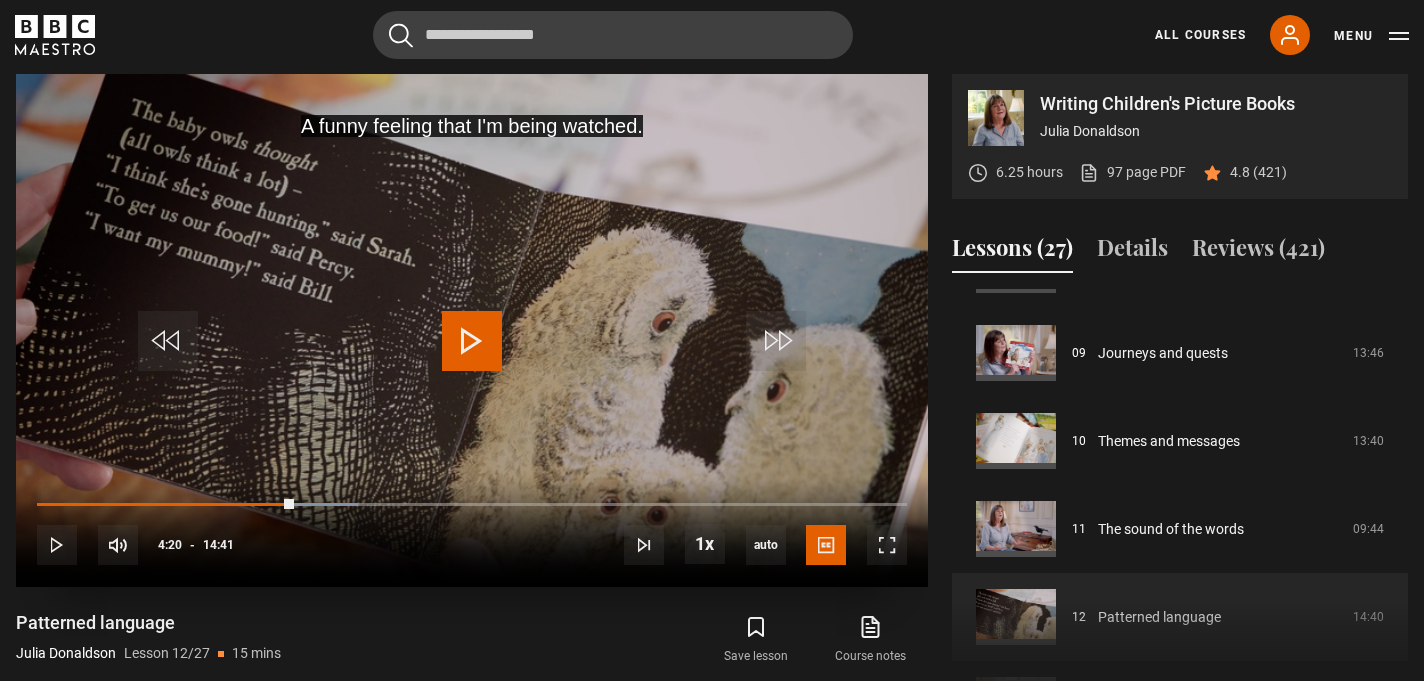 click at bounding box center [472, 341] 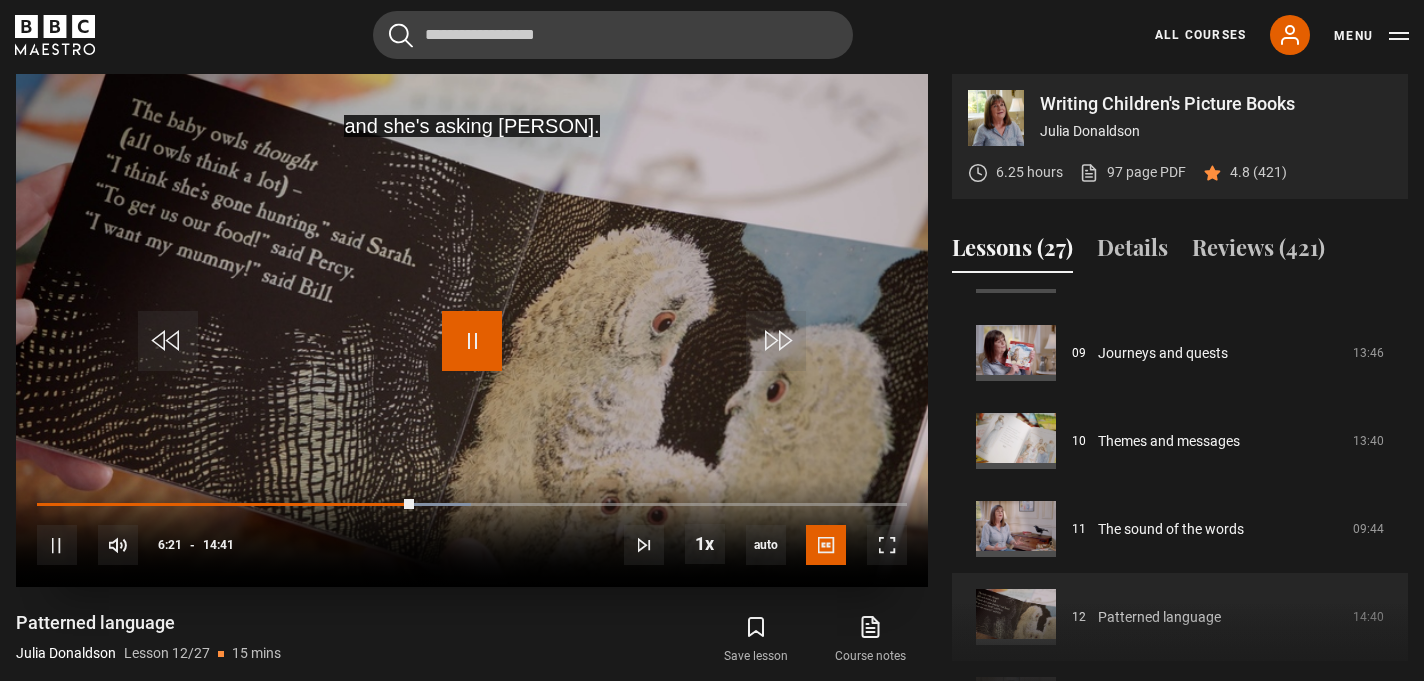click at bounding box center (472, 341) 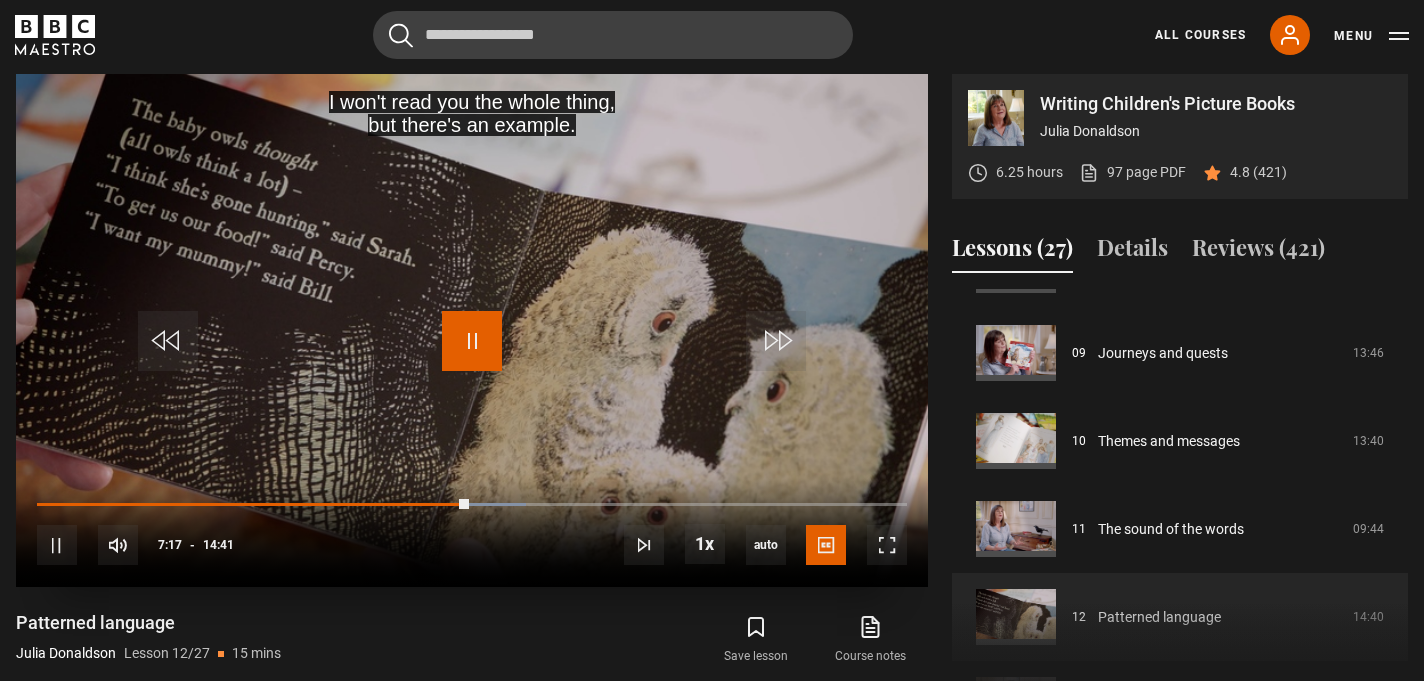 click at bounding box center (472, 341) 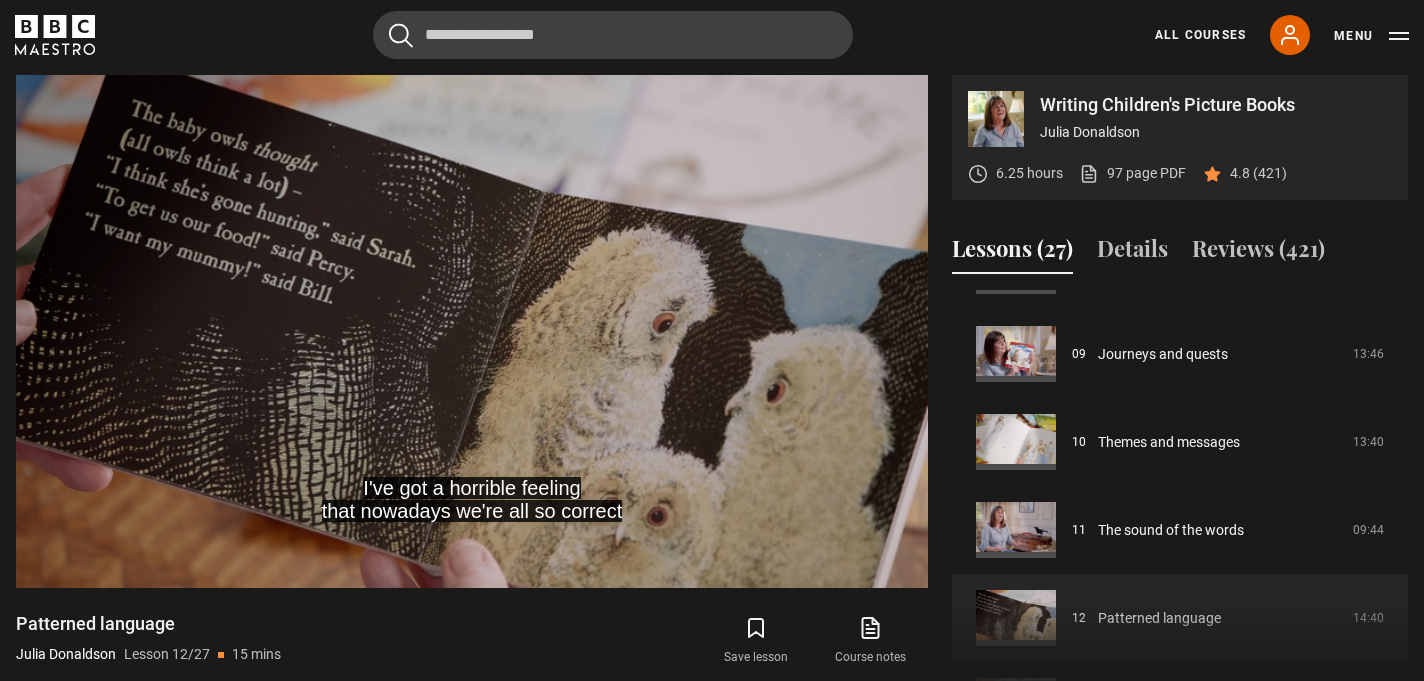 scroll, scrollTop: 795, scrollLeft: 0, axis: vertical 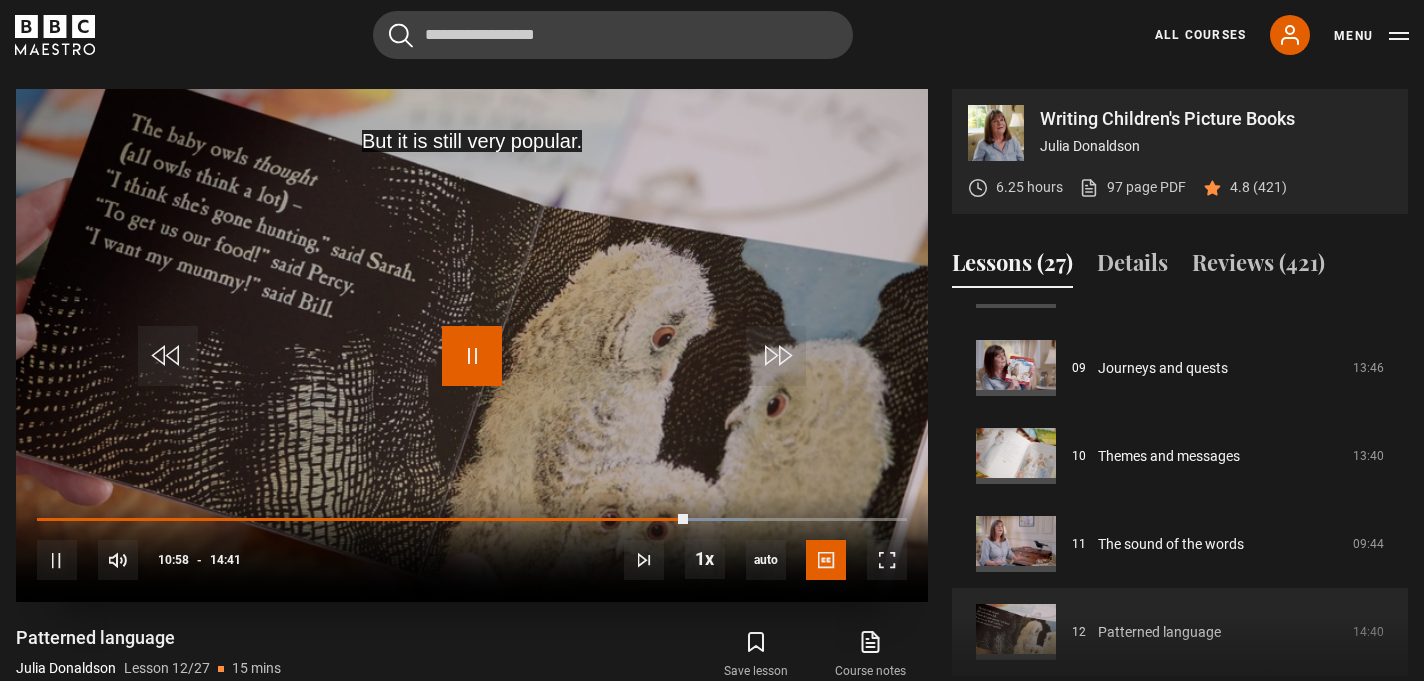 click at bounding box center (472, 356) 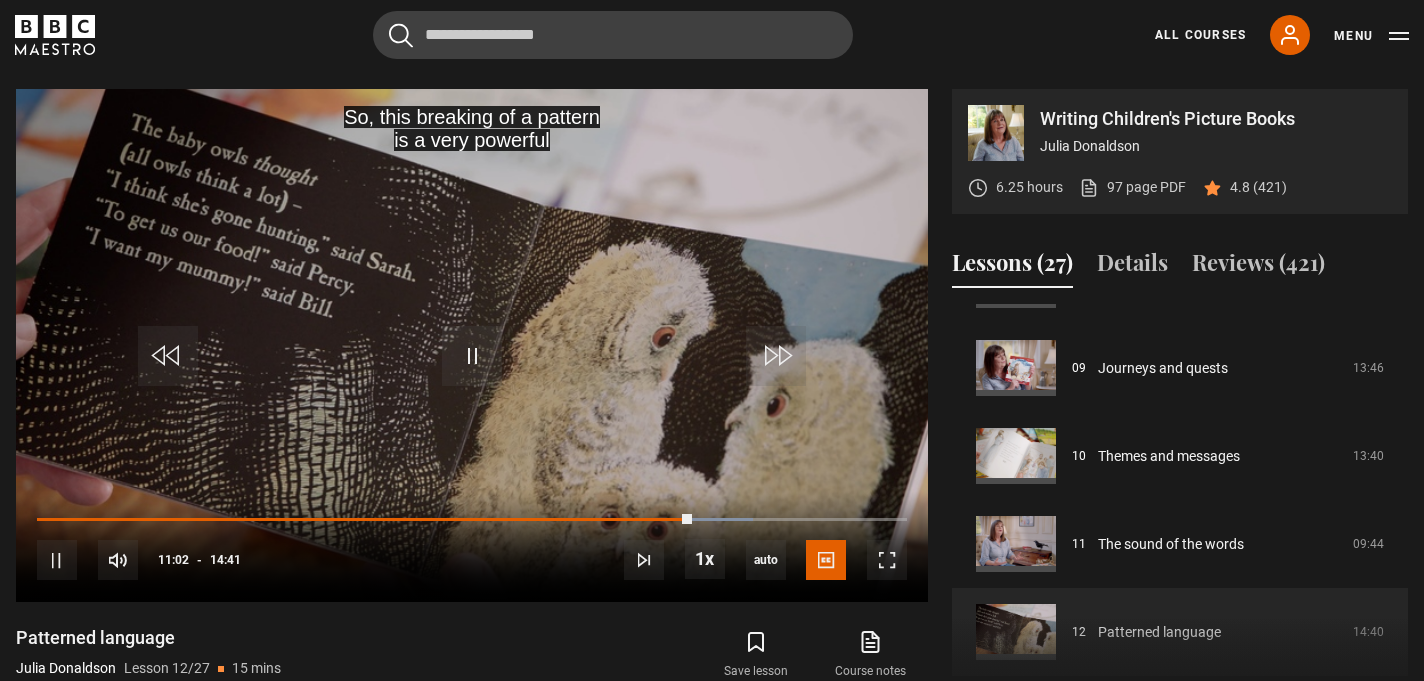 scroll, scrollTop: 771, scrollLeft: 0, axis: vertical 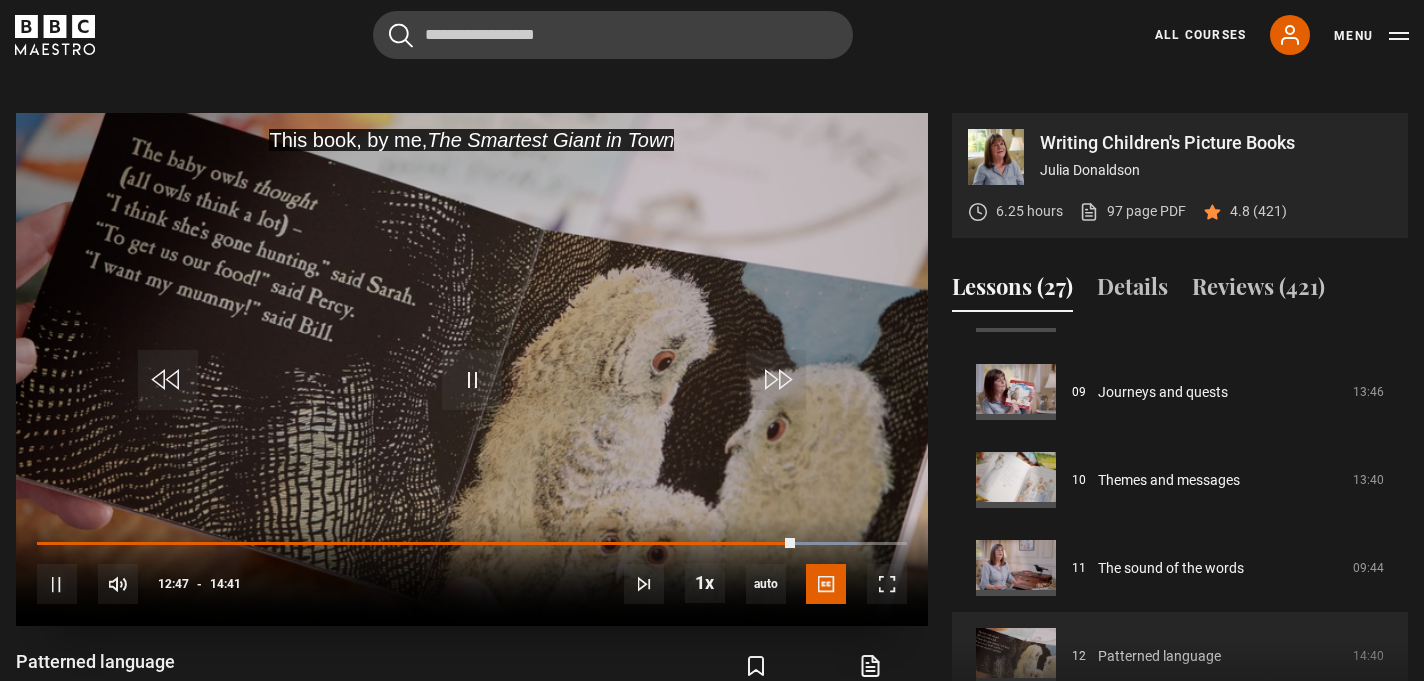 click on "10s Skip Back 10 seconds Pause 10s Skip Forward 10 seconds Loaded :  94.21% 12:35 12:47 Pause Mute Current Time  12:47 - Duration  14:41
[PERSON]
Lesson 12
Patterned language
1x Playback Rate 2x 1.5x 1x , selected 0.5x auto Quality 360p 720p 1080p 2160p Auto , selected Captions captions off English  Captions , selected" at bounding box center [472, 571] 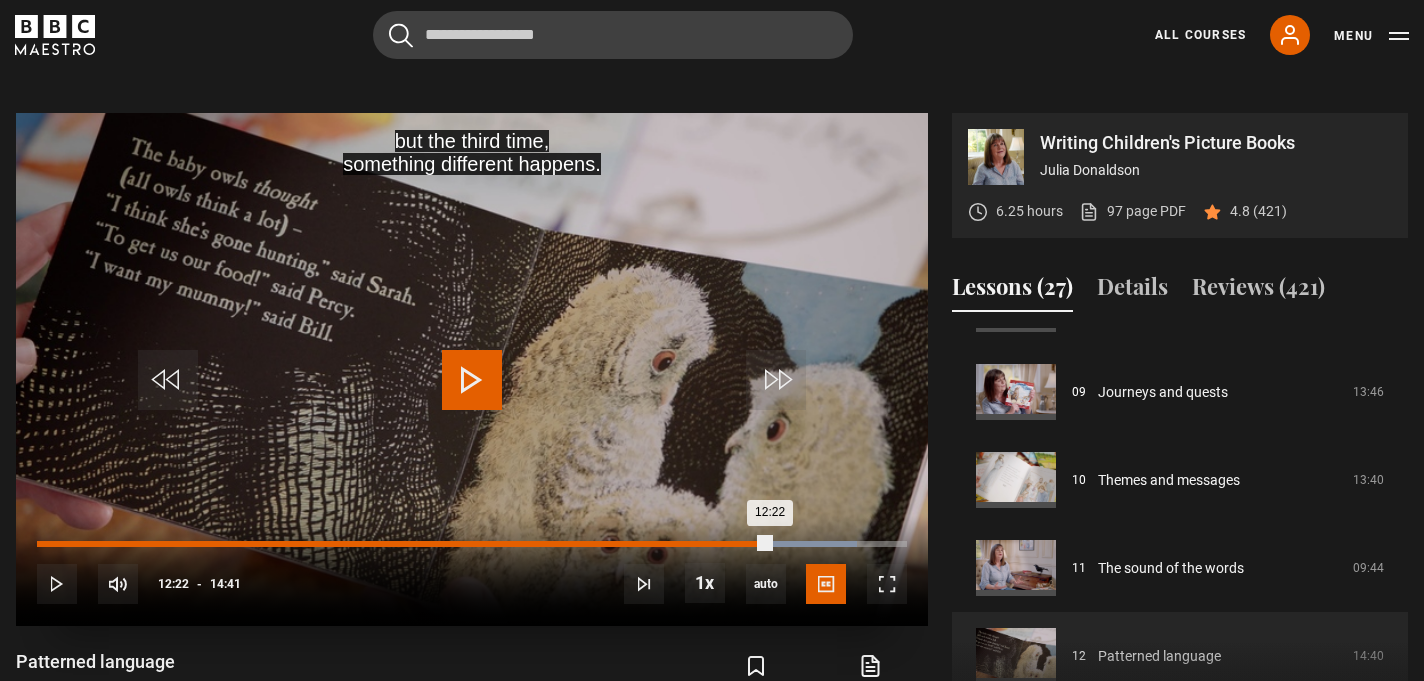 click on "Loaded :  94.21% 12:22 12:22" at bounding box center [472, 544] 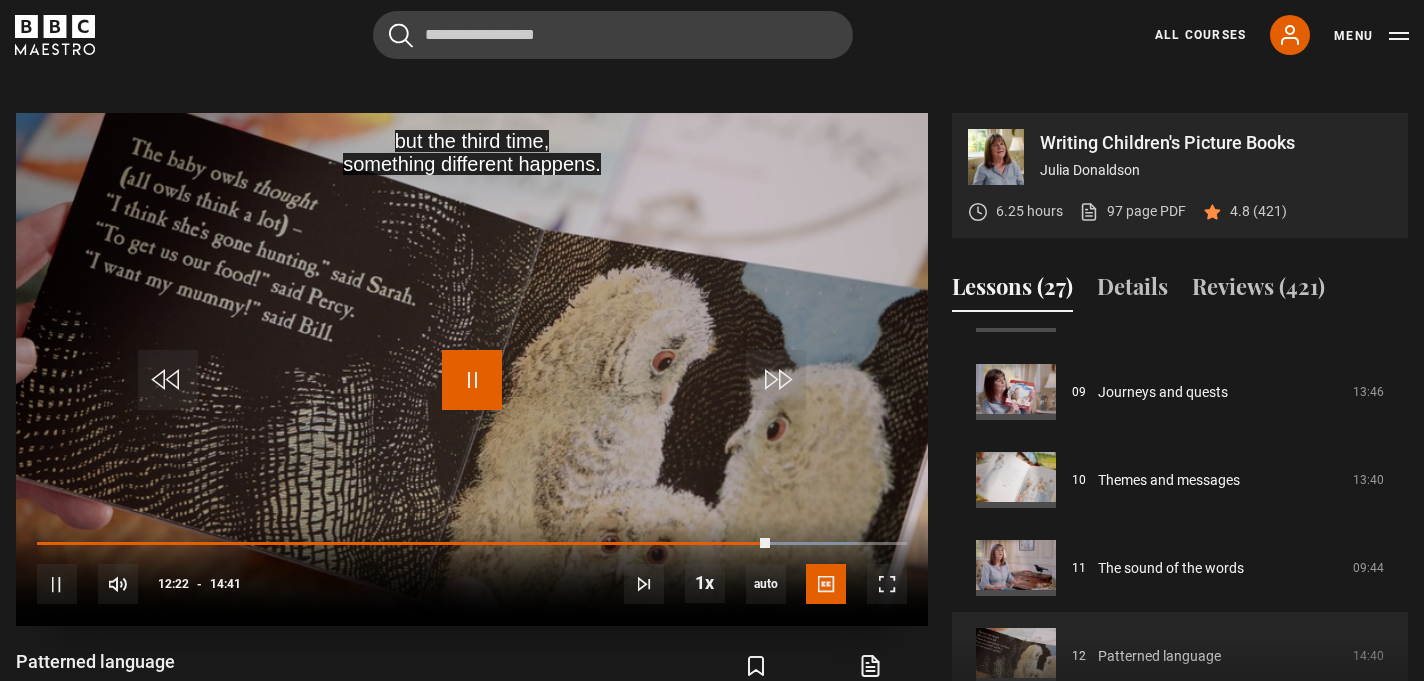 click at bounding box center [472, 380] 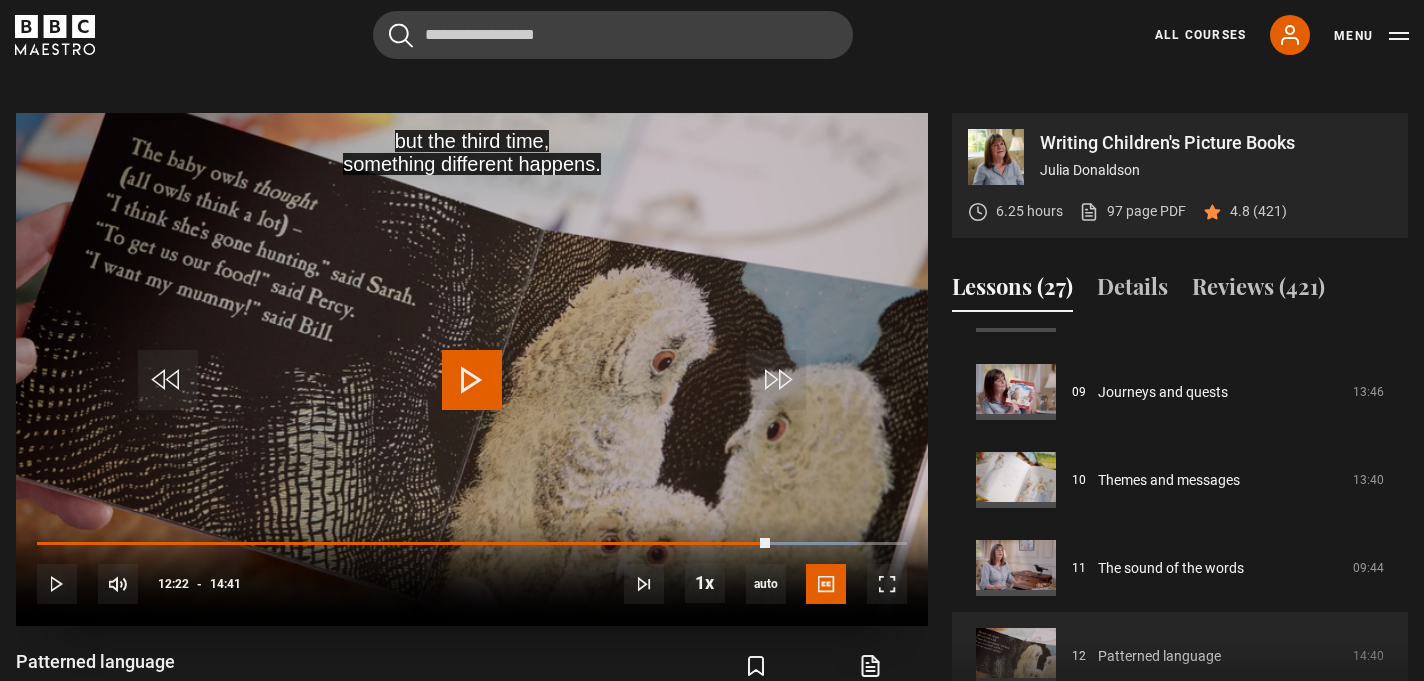 click at bounding box center [472, 380] 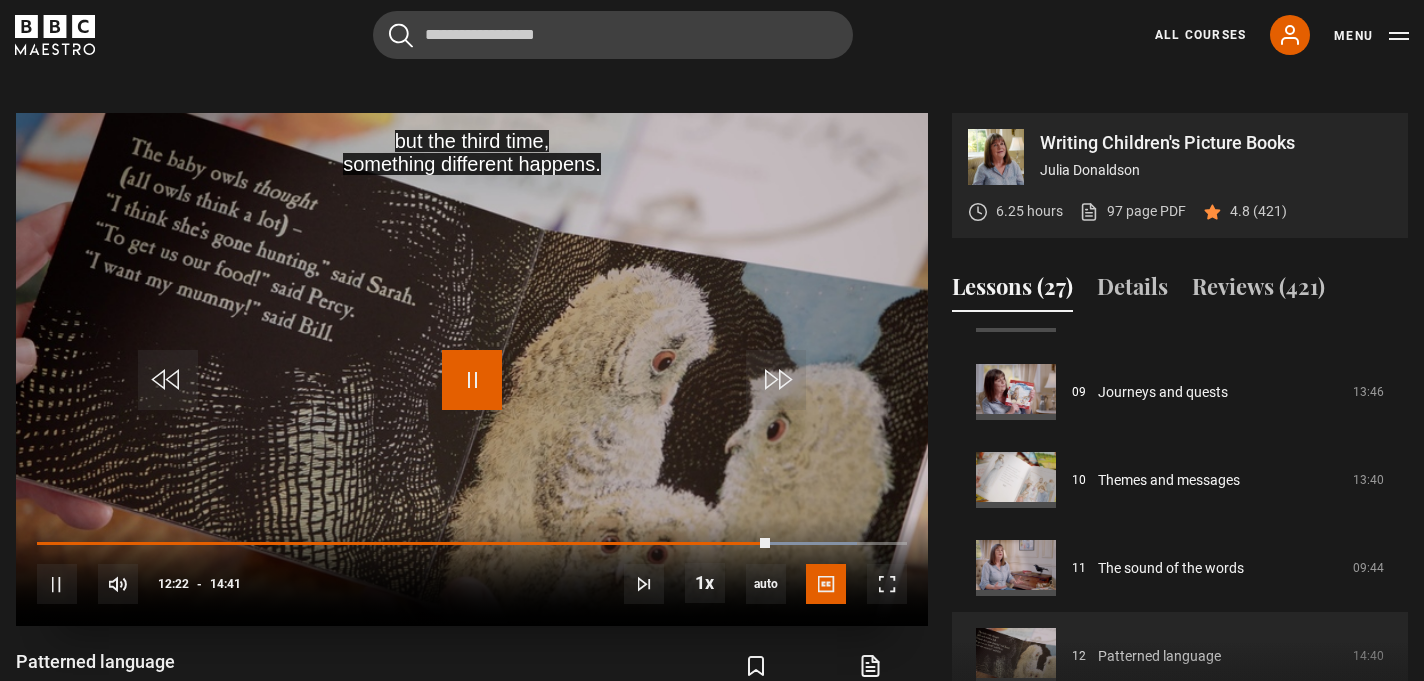 click at bounding box center (472, 380) 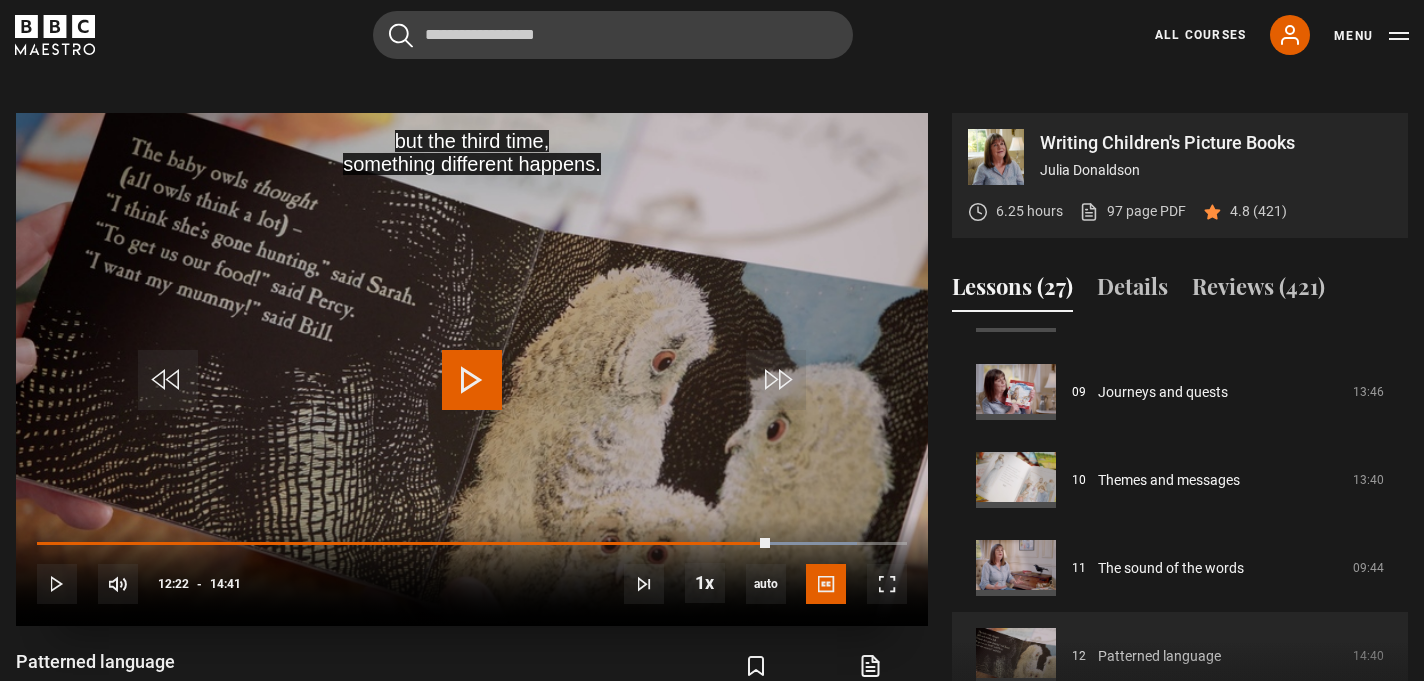 click at bounding box center (472, 380) 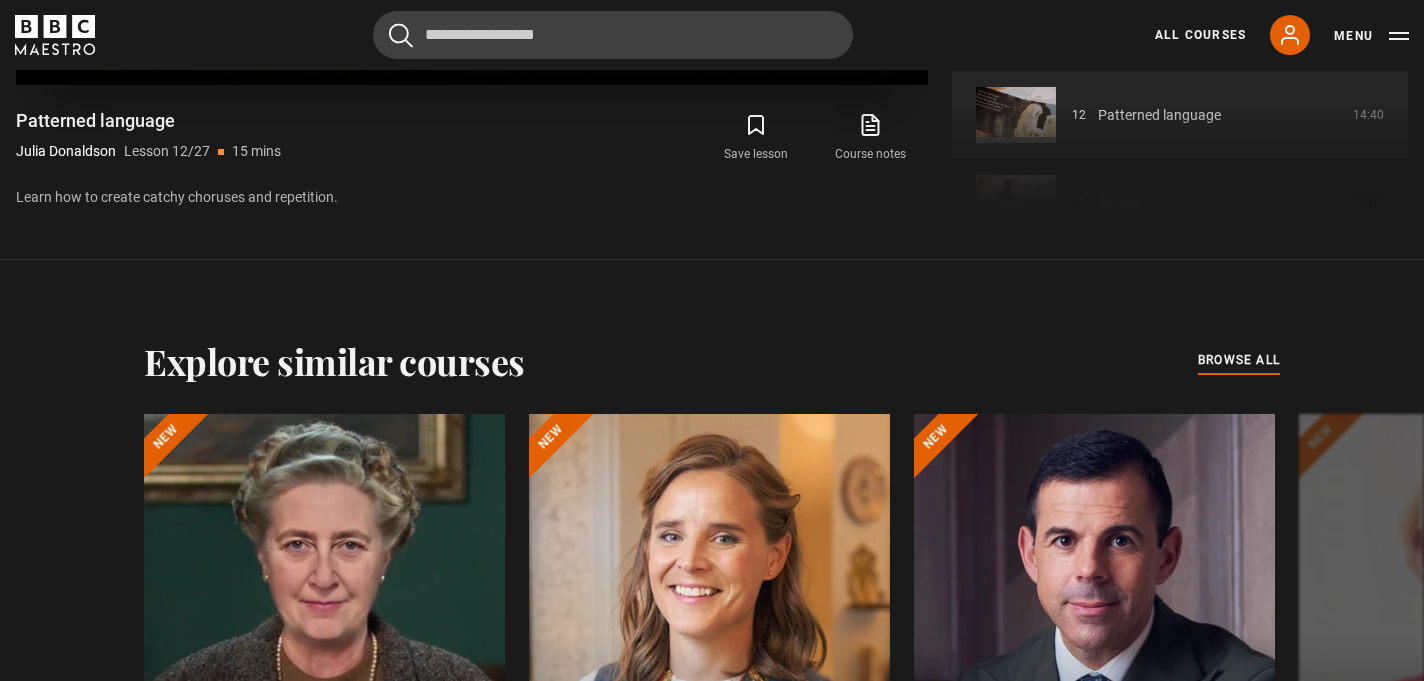 scroll, scrollTop: 1354, scrollLeft: 0, axis: vertical 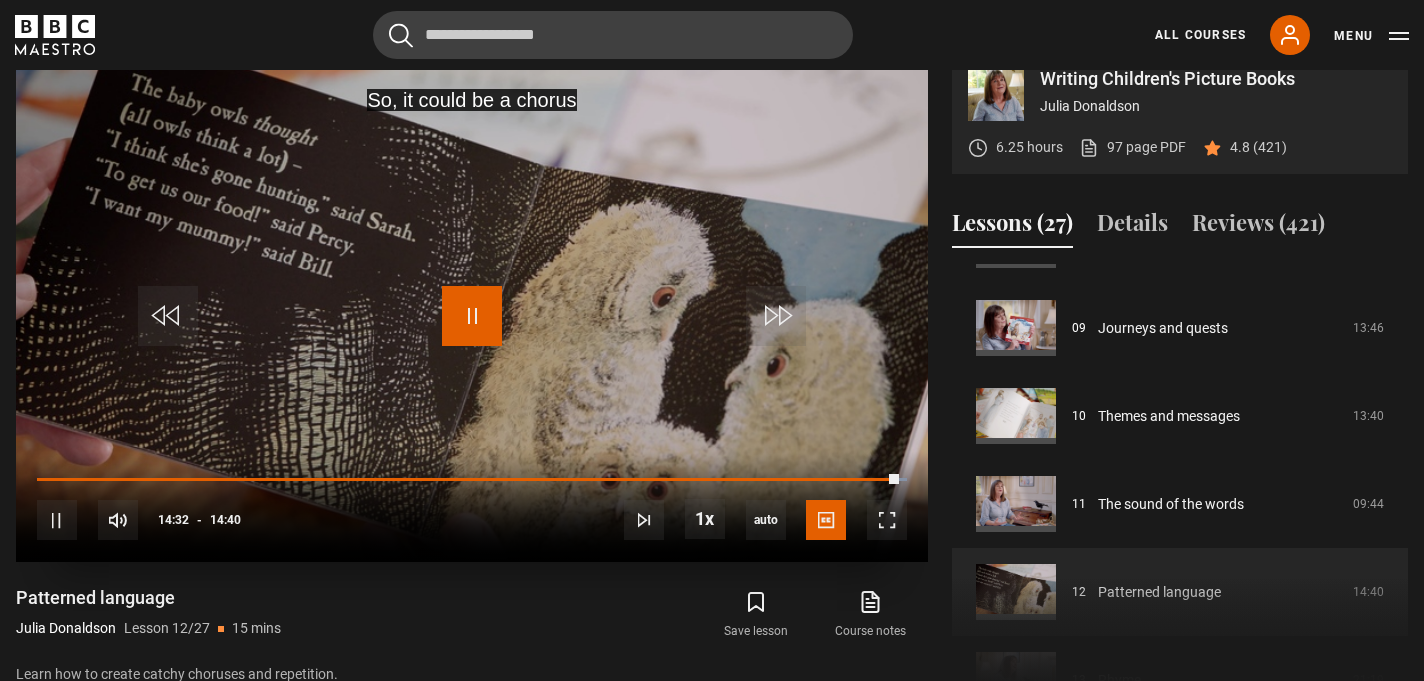 click at bounding box center [472, 316] 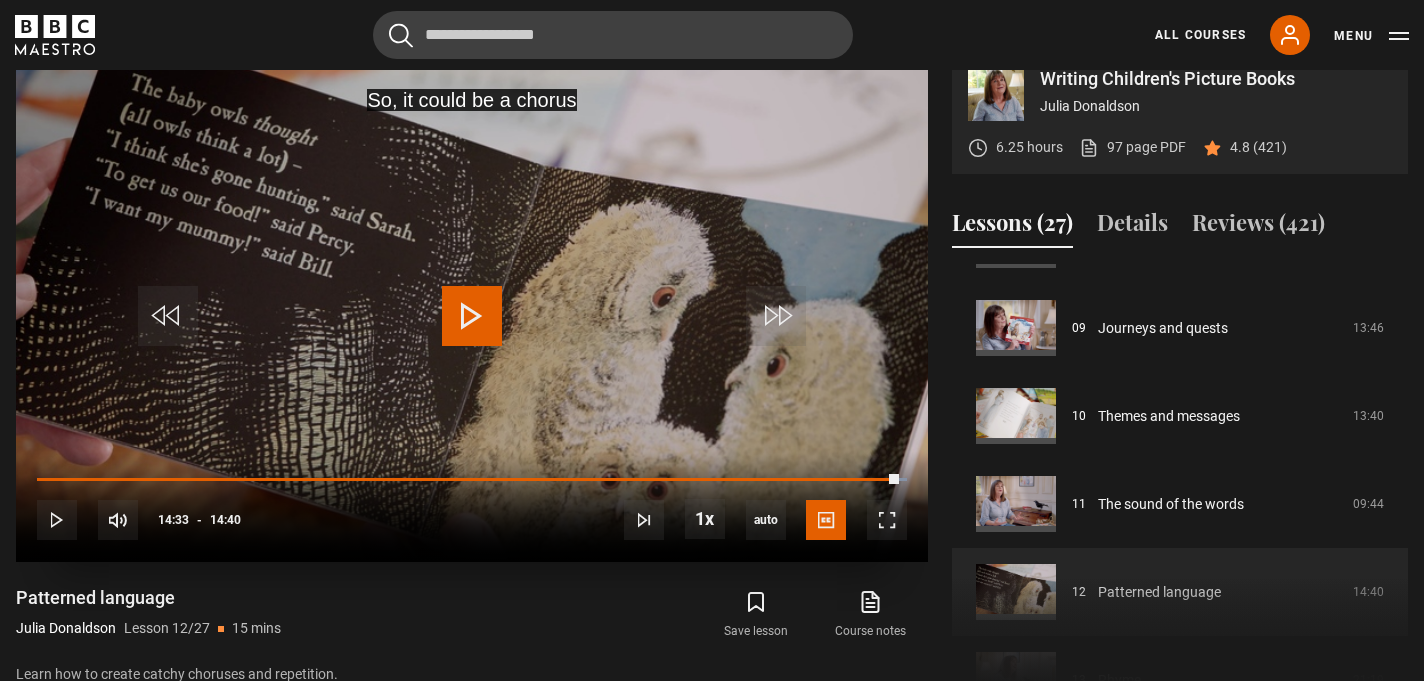 click at bounding box center [472, 316] 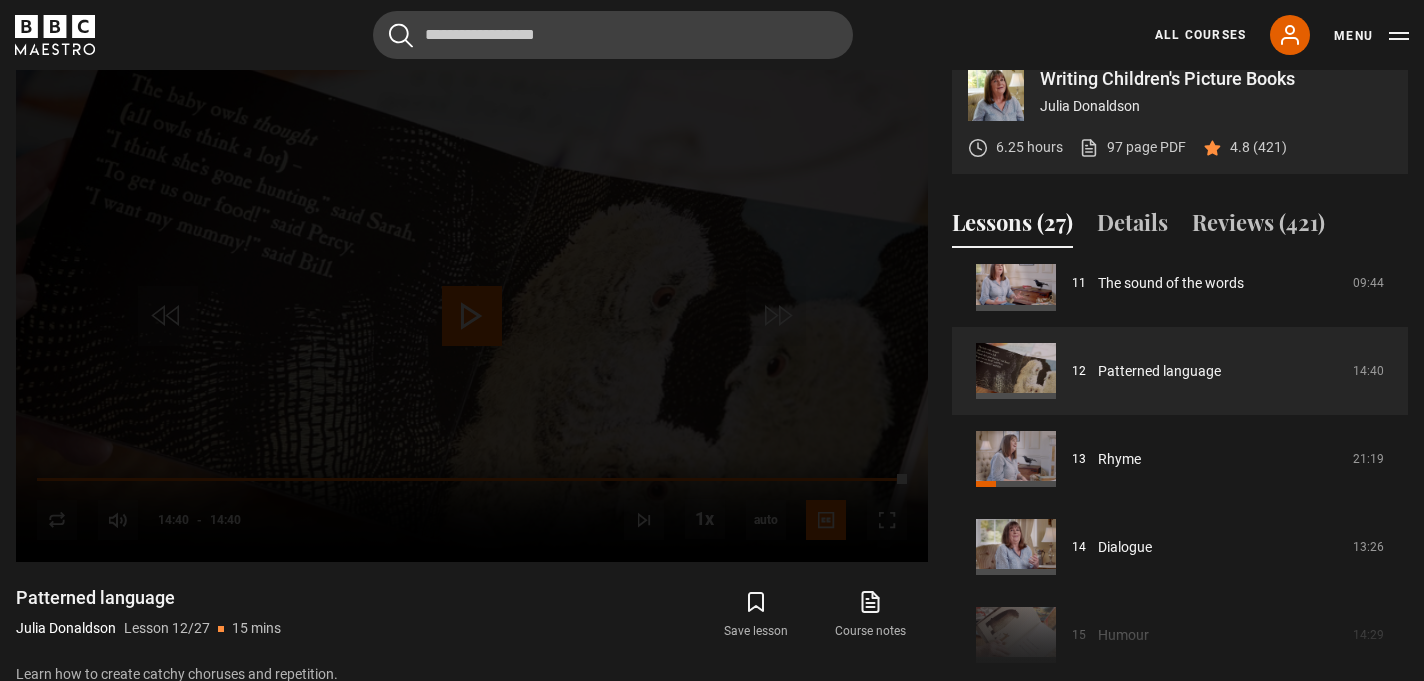 scroll, scrollTop: 994, scrollLeft: 0, axis: vertical 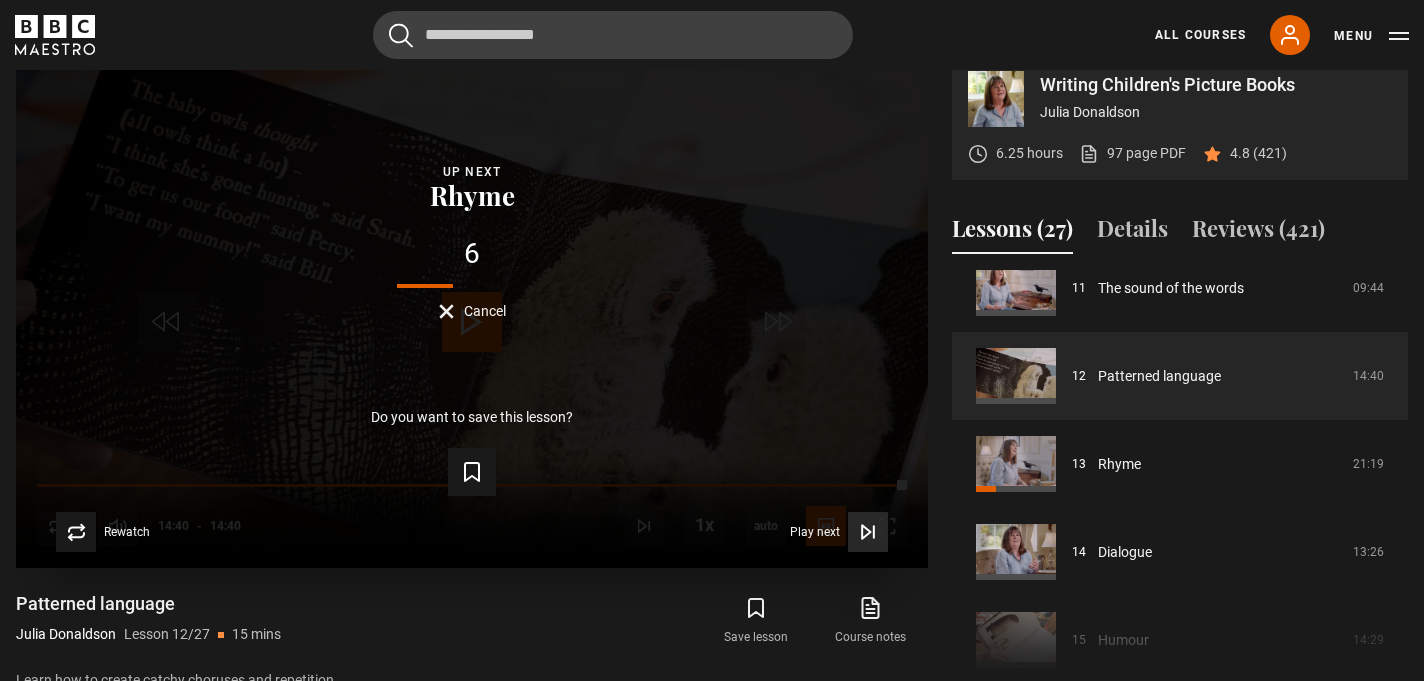 click on "Play next" at bounding box center (815, 532) 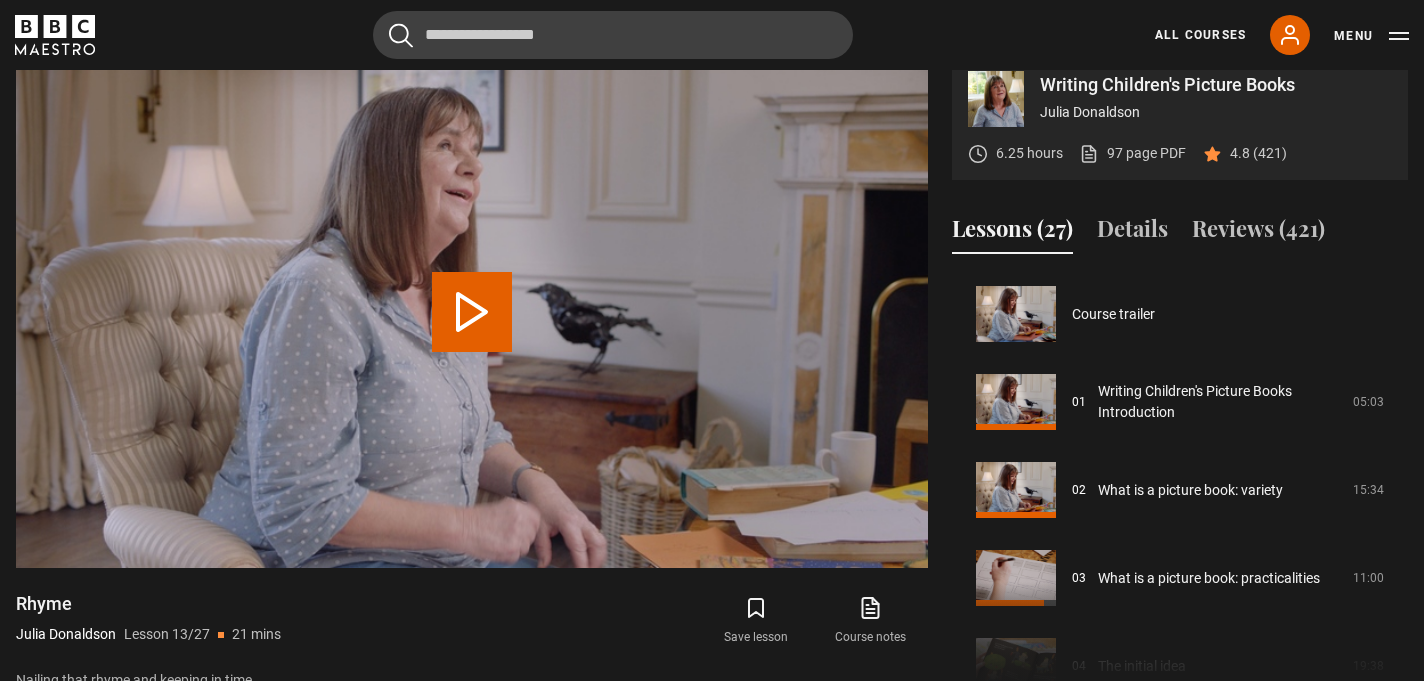 scroll, scrollTop: 804, scrollLeft: 0, axis: vertical 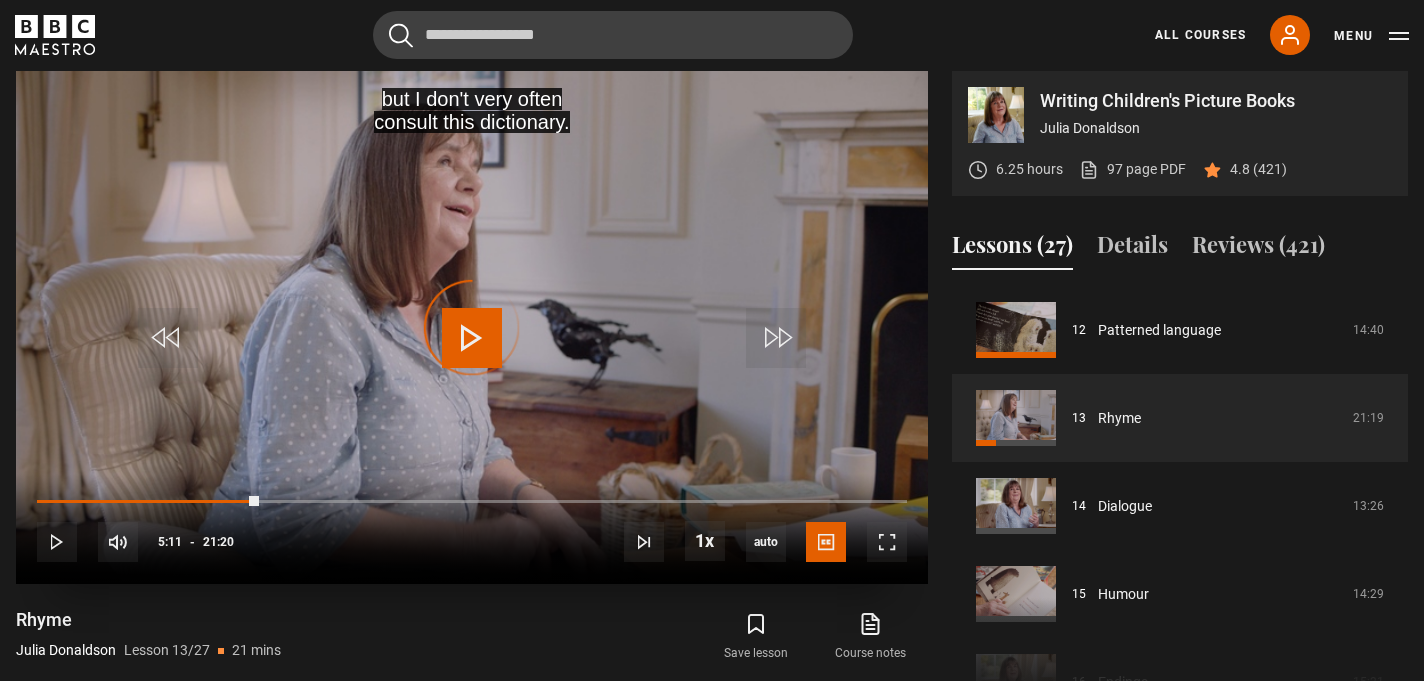 drag, startPoint x: 248, startPoint y: 501, endPoint x: 44, endPoint y: 498, distance: 204.02206 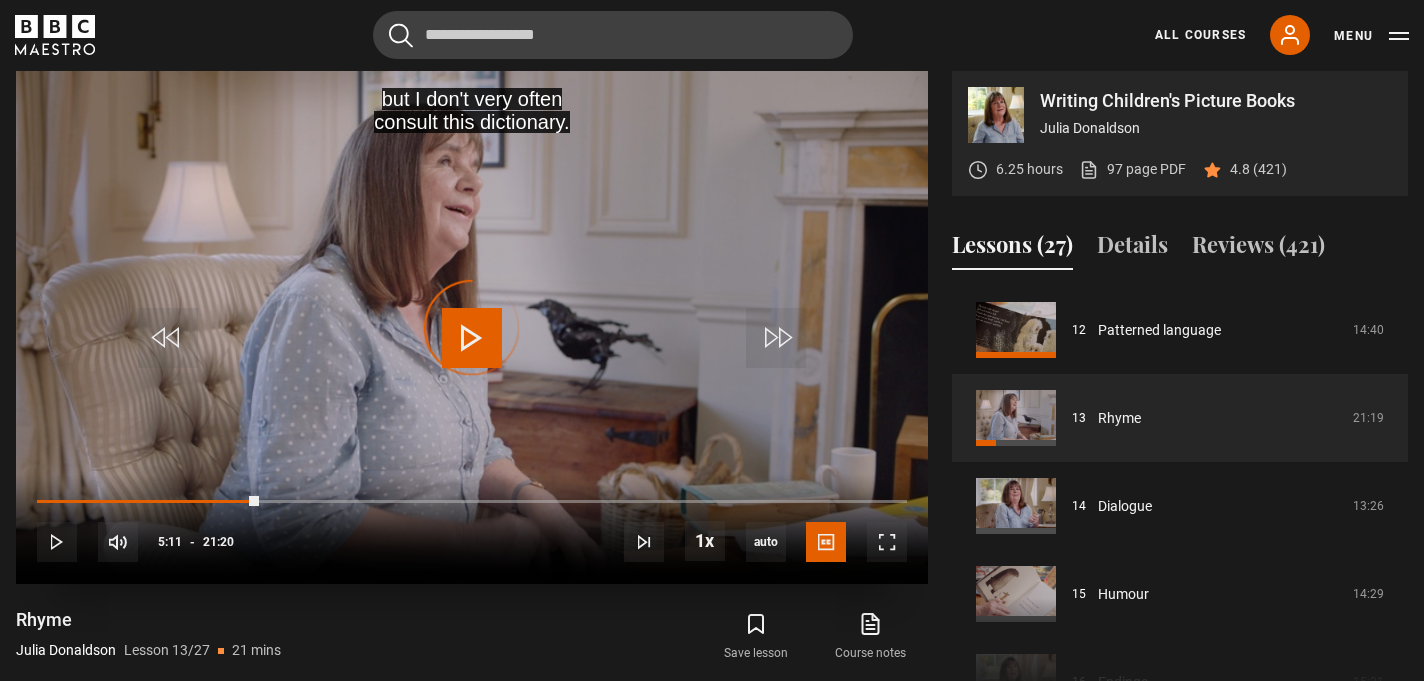 click on "10s Skip Back 10 seconds Play 10s Skip Forward 10 seconds Loaded :  0.00% 04:48 05:11 Play Mute 54% Current Time  5:11 - Duration  21:20
[PERSON]
Lesson 13
Rhyme
1x Playback Rate 2x 1.5x 1x , selected 0.5x auto Quality 360p 720p 1080p 2160p Auto , selected Captions captions off English  Captions , selected" at bounding box center [472, 529] 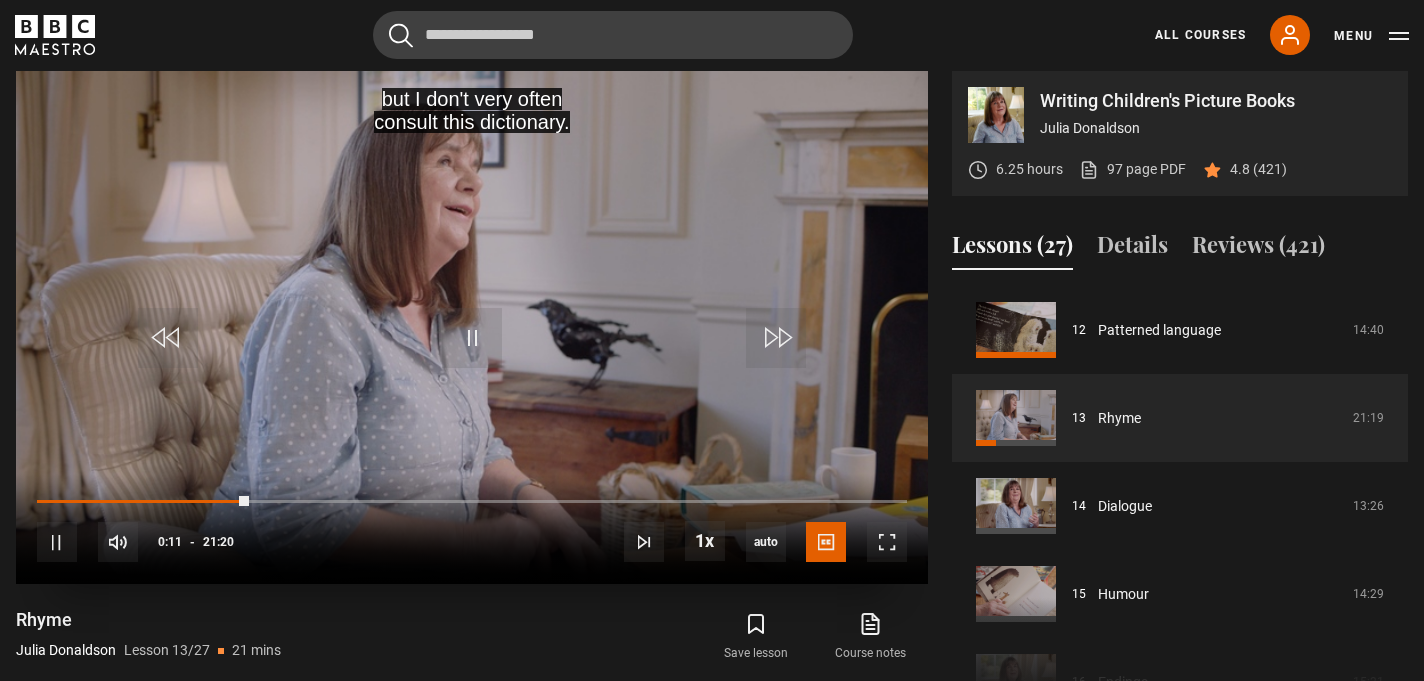 click on "10s Skip Back 10 seconds Pause 10s Skip Forward 10 seconds Loaded :  0.00% 04:48 00:11 Pause Mute 54% Current Time  0:11 - Duration  21:20
[NAME]
Lesson 13
Rhyme
1x Playback Rate 2x 1.5x 1x , selected 0.5x auto Quality 360p 720p 1080p 2160p Auto , selected Captions captions off English  Captions , selected" at bounding box center [472, 529] 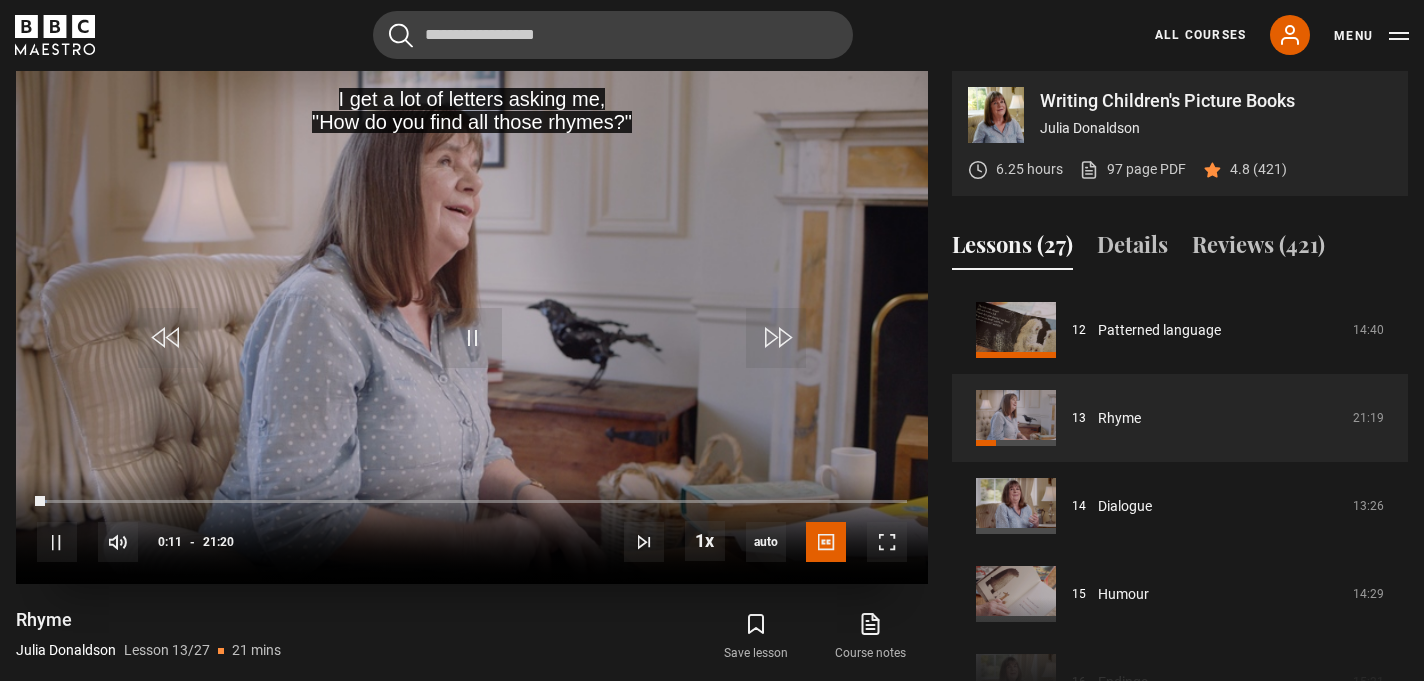 click on "10s Skip Back 10 seconds Pause 10s Skip Forward 10 seconds Loaded :  1.17% 04:48 00:11 Pause Mute 54% Current Time  0:11 - Duration  21:20
[PERSON]
Lesson 13
Rhyme
1x Playback Rate 2x 1.5x 1x , selected 0.5x auto Quality 360p 720p 1080p 2160p Auto , selected Captions captions off English  Captions , selected" at bounding box center [472, 529] 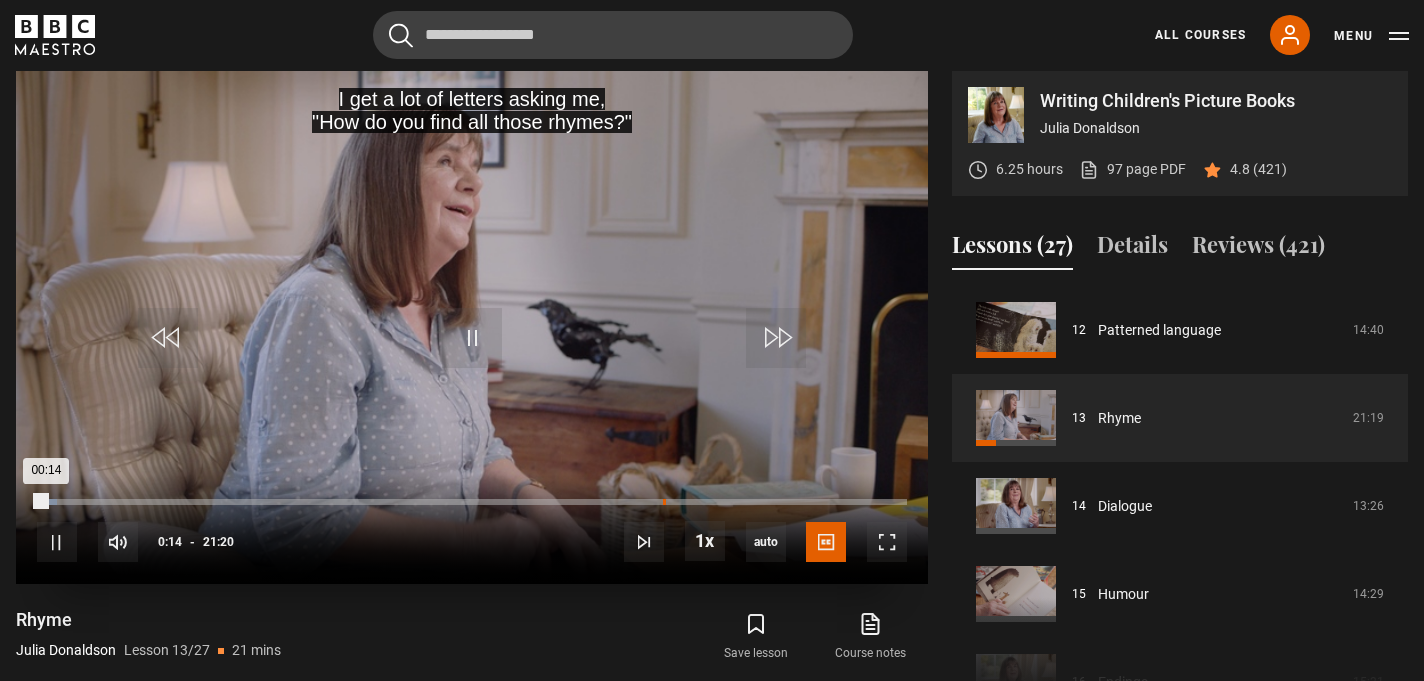 click on "Loaded :  2.34% 15:21 00:14" at bounding box center (472, 502) 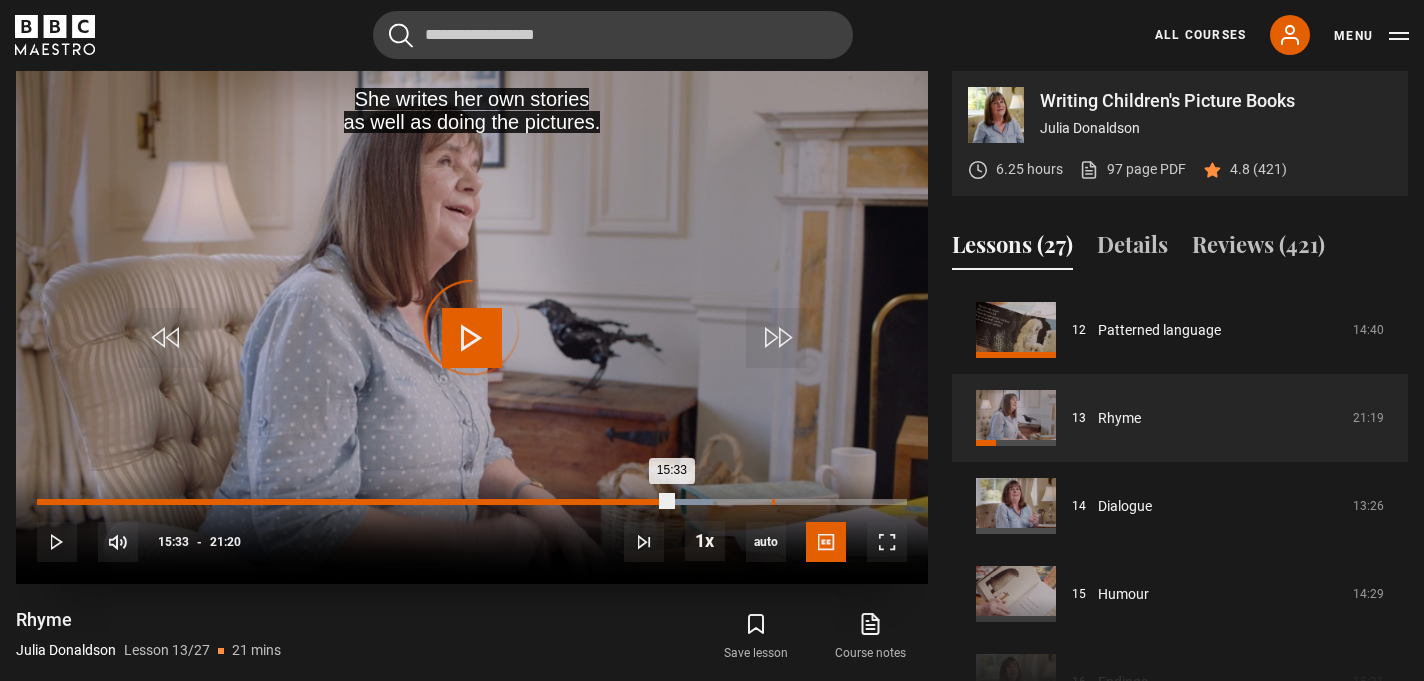 click on "Loaded :  77.73% 18:01 15:33" at bounding box center (472, 502) 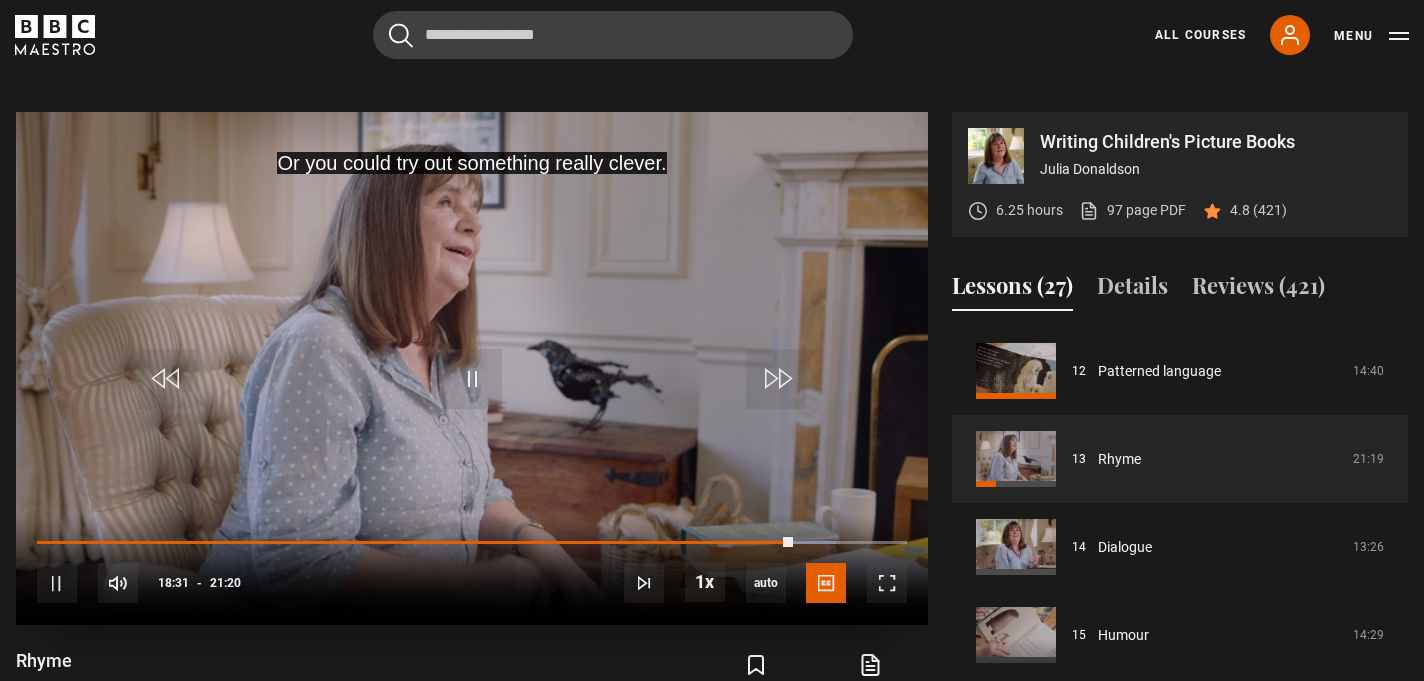 scroll, scrollTop: 769, scrollLeft: 0, axis: vertical 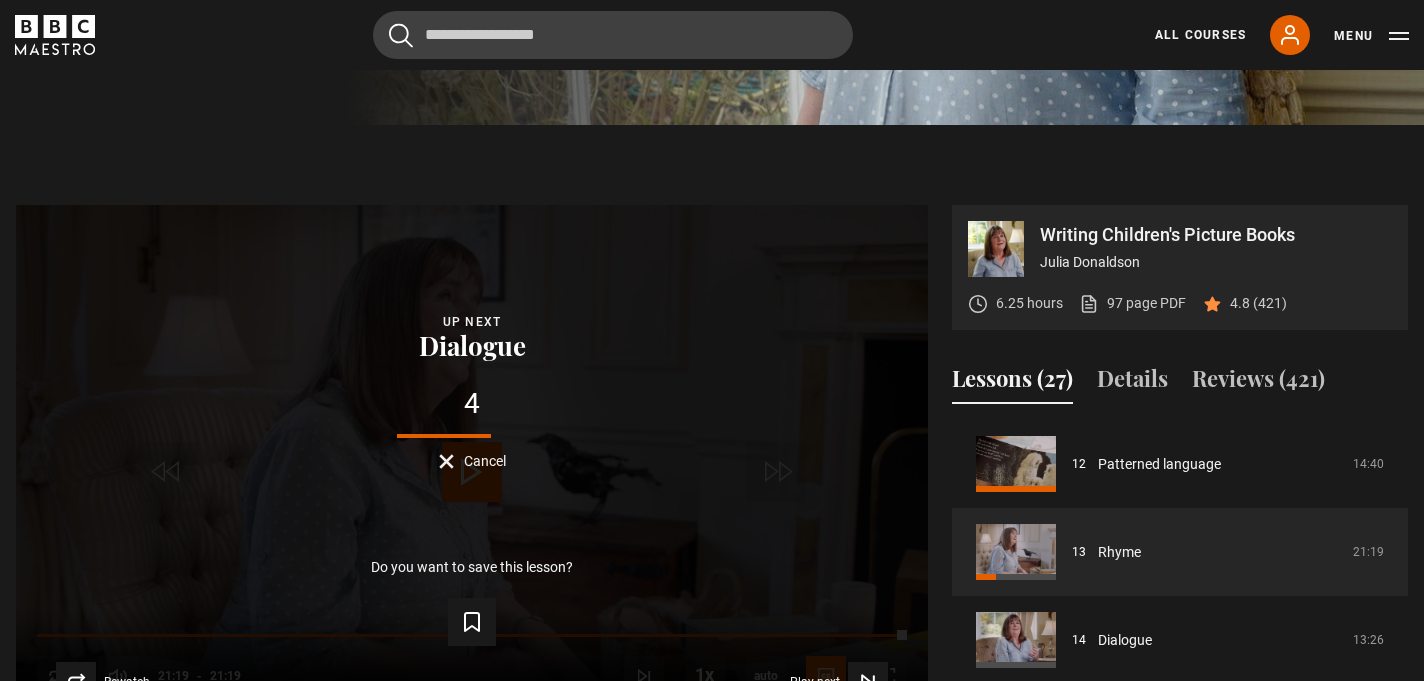 click on "Cancel" at bounding box center [485, 461] 